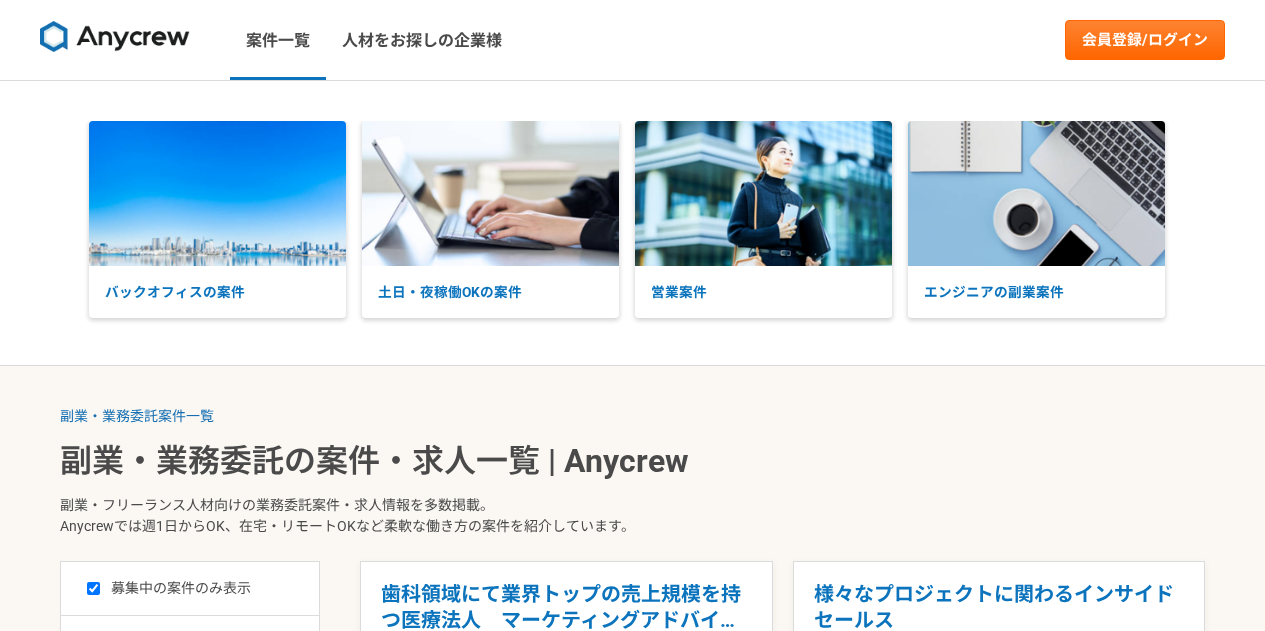 scroll, scrollTop: 300, scrollLeft: 0, axis: vertical 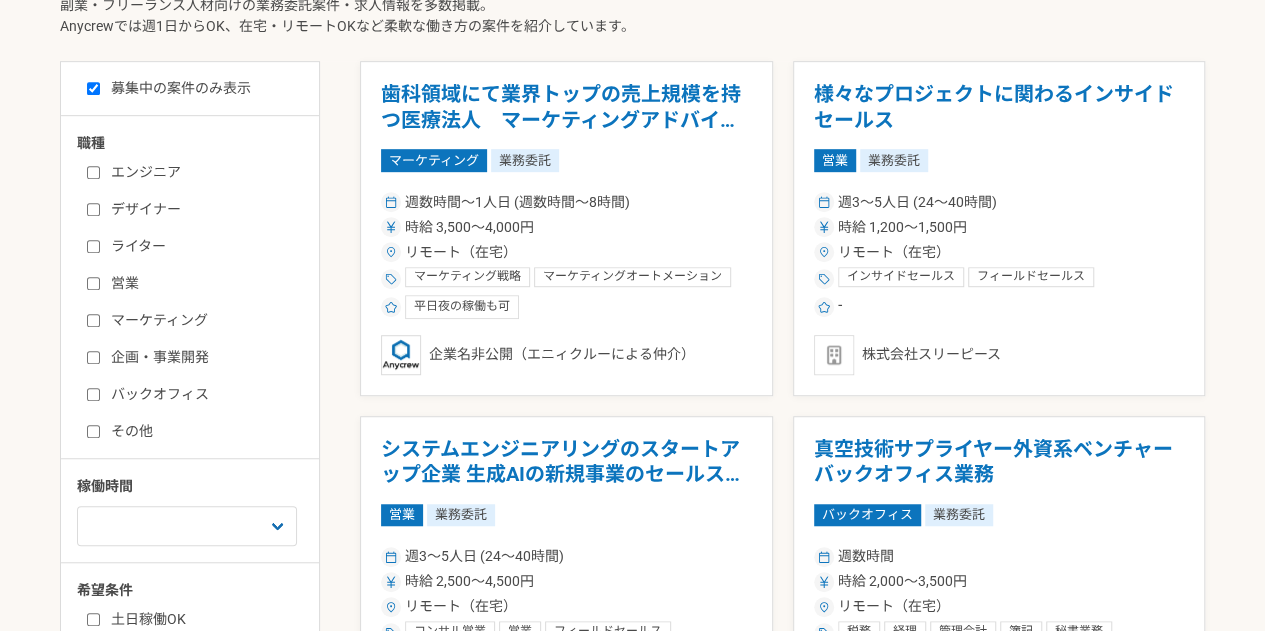 drag, startPoint x: 92, startPoint y: 317, endPoint x: 100, endPoint y: 331, distance: 16.124516 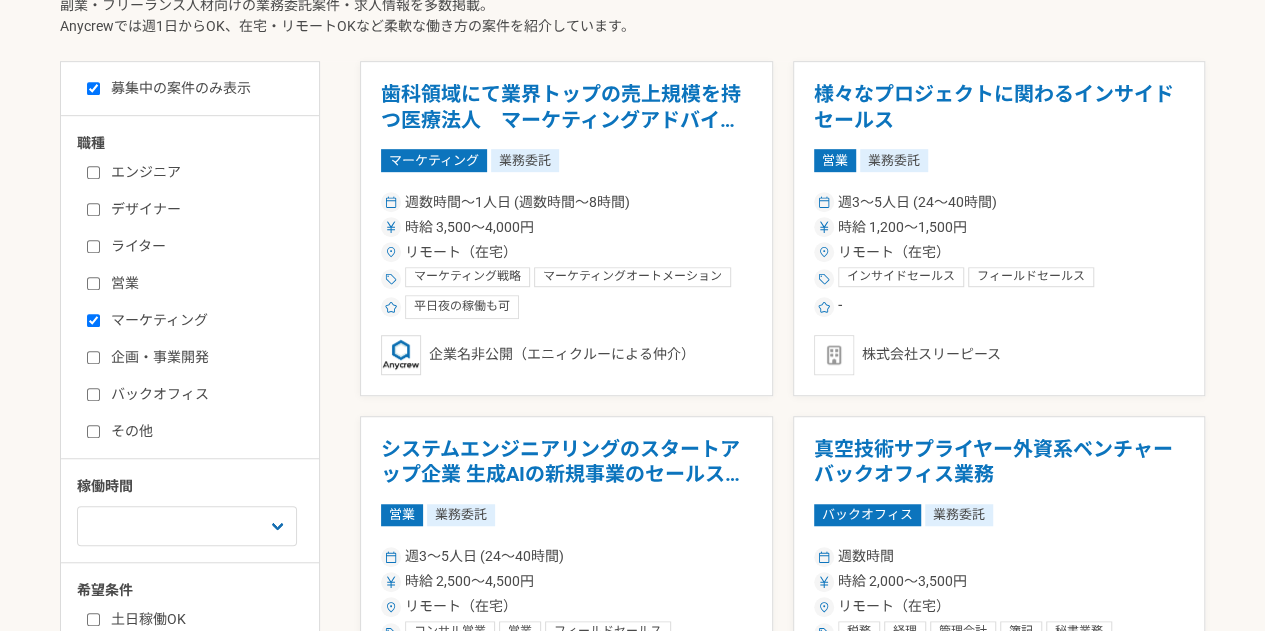 checkbox on "true" 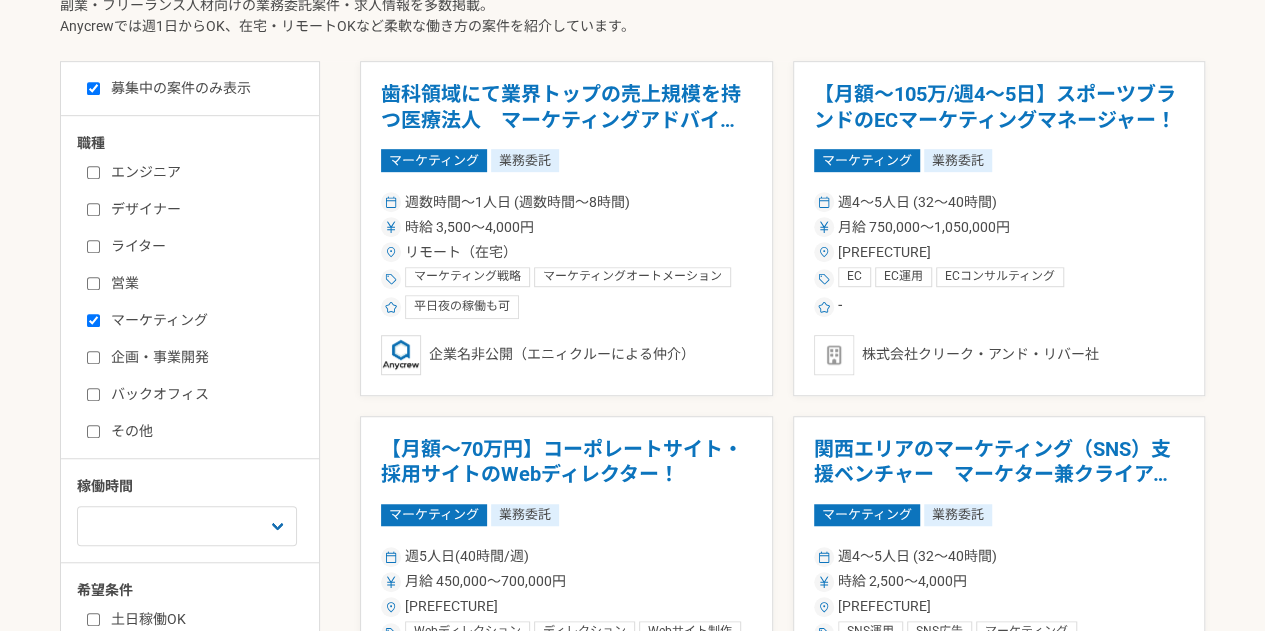 click on "バックオフィス" at bounding box center [93, 394] 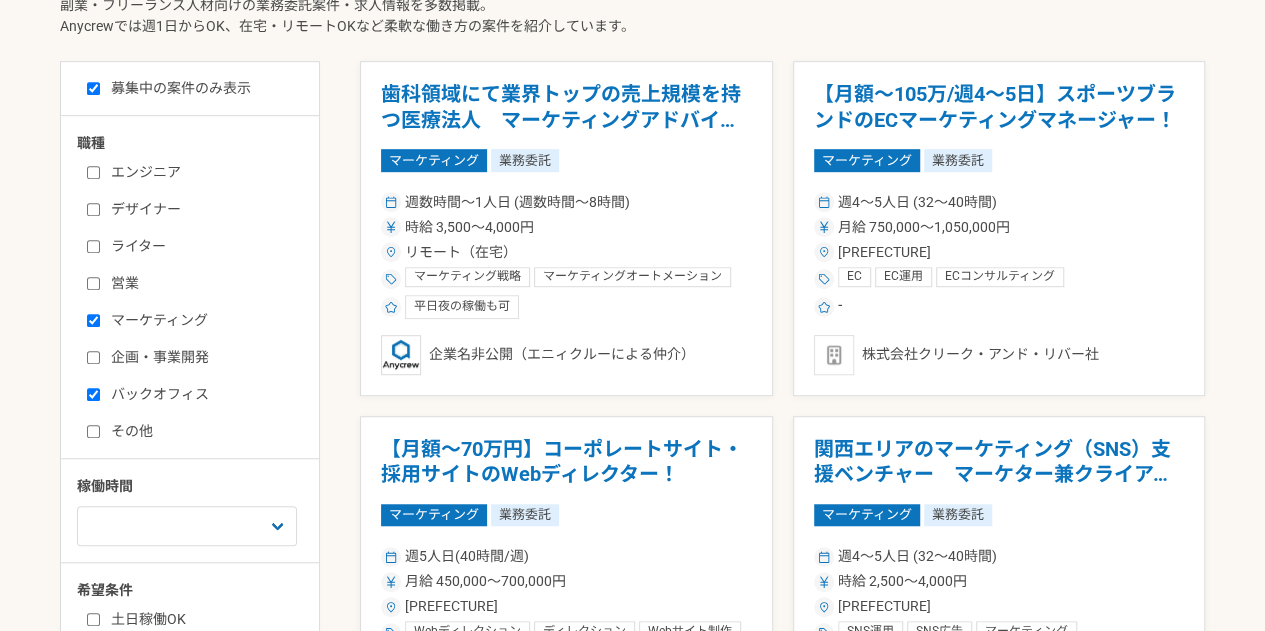 checkbox on "true" 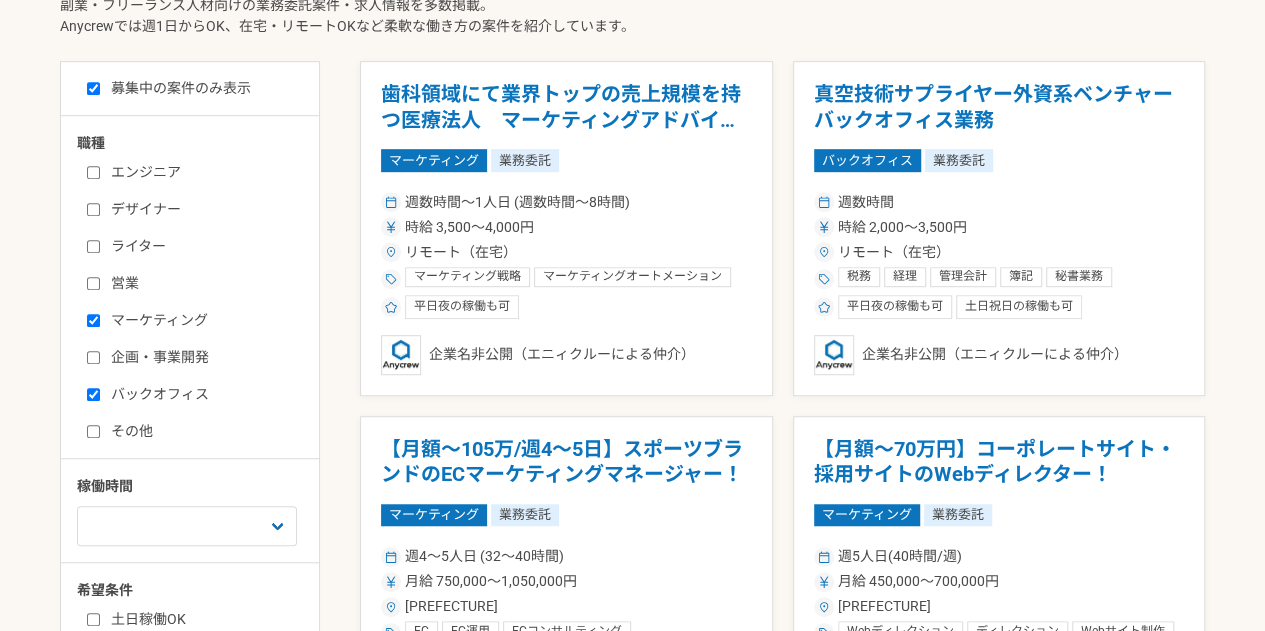 click on "その他" at bounding box center [93, 431] 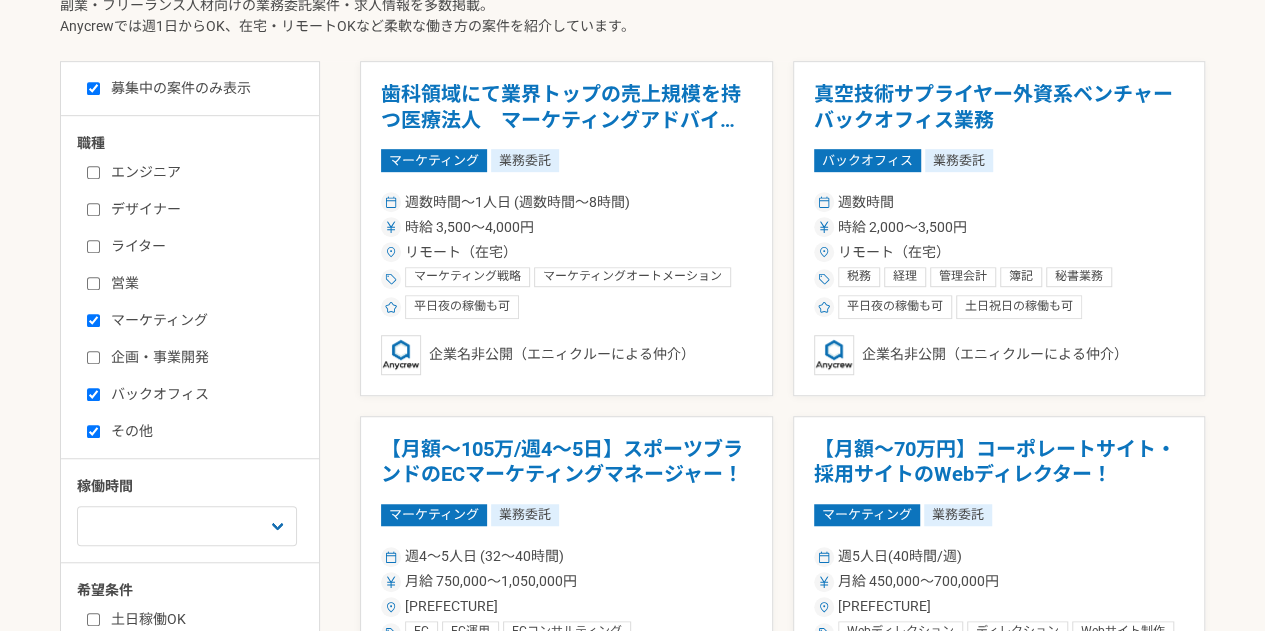 checkbox on "true" 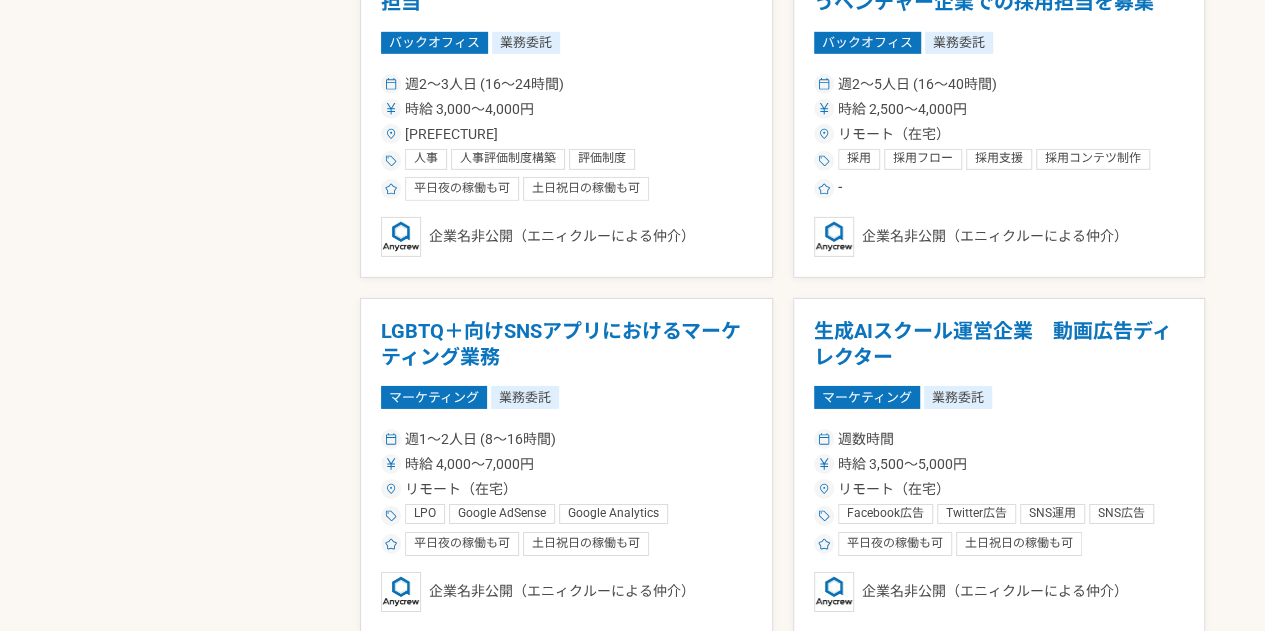scroll, scrollTop: 3200, scrollLeft: 0, axis: vertical 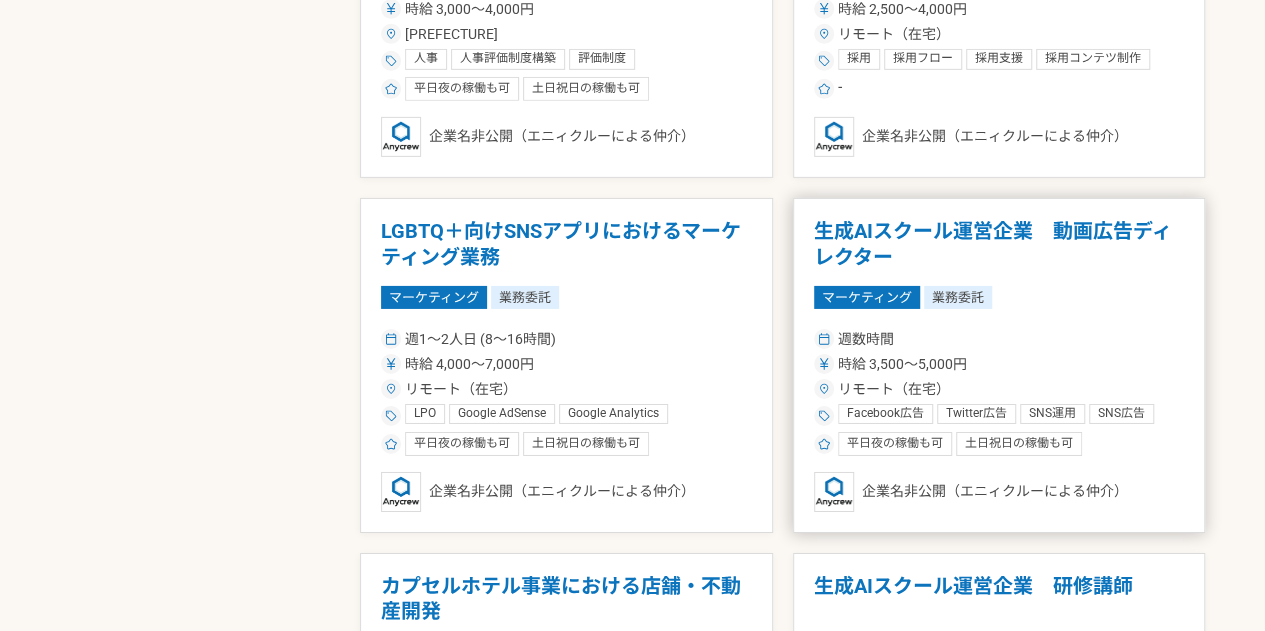 click on "生成AIスクール運営企業　動画広告ディレクター" at bounding box center (999, 244) 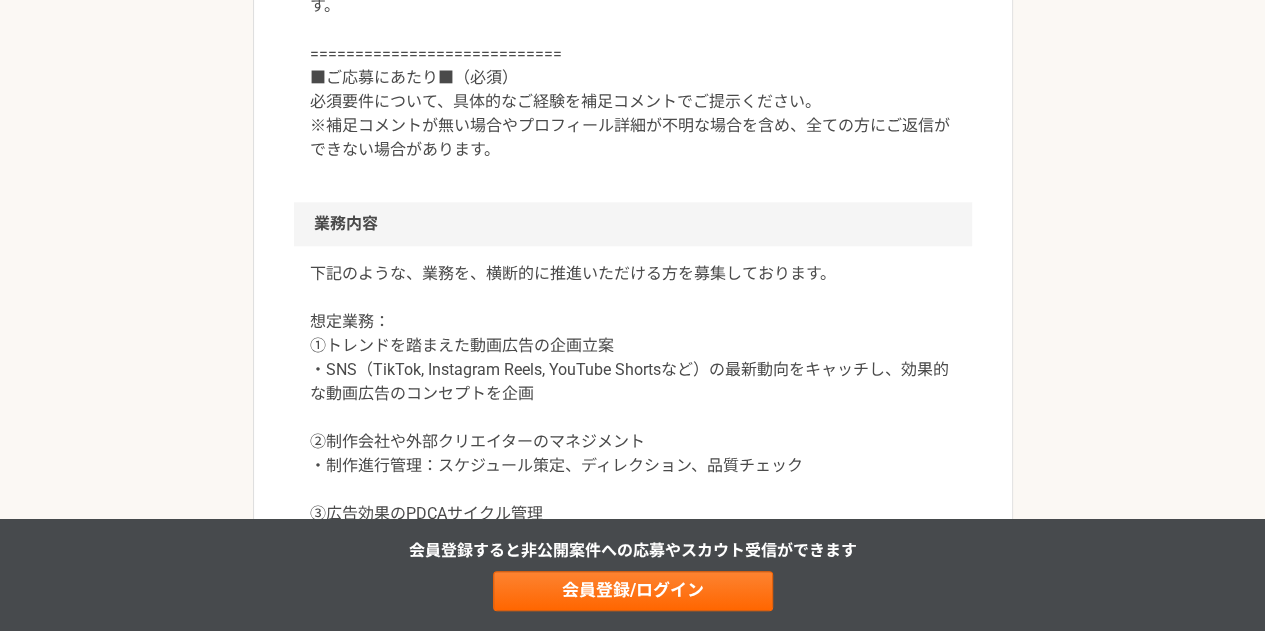scroll, scrollTop: 1100, scrollLeft: 0, axis: vertical 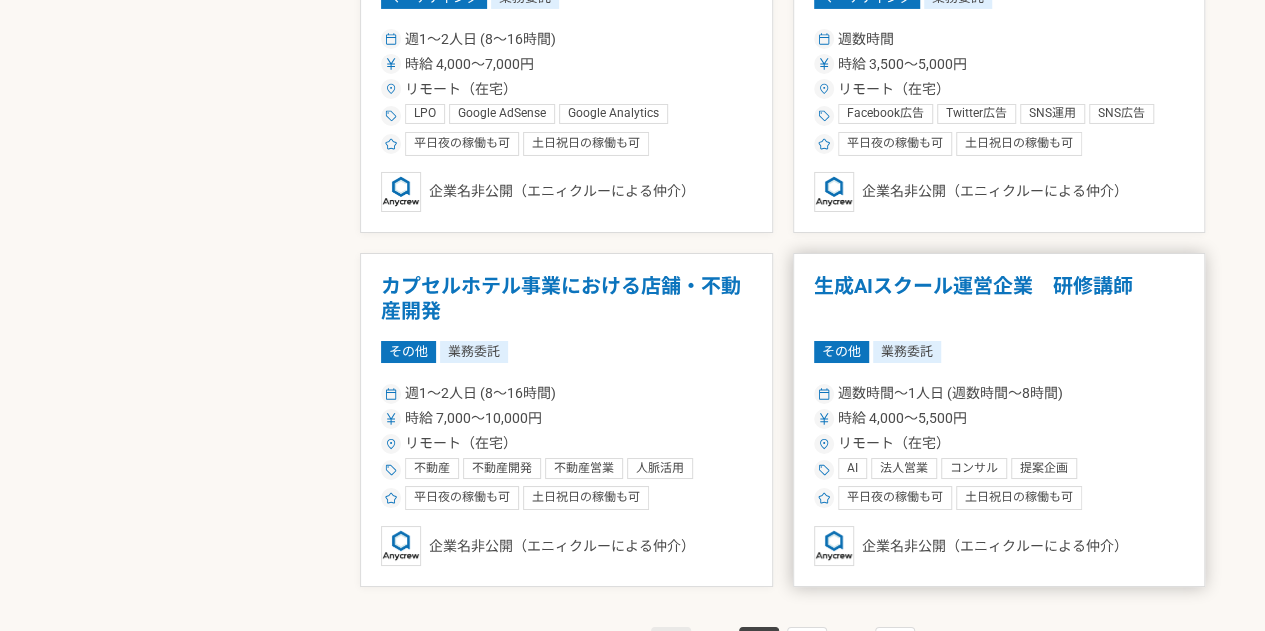 click on "生成AIスクール運営企業　研修講師" at bounding box center [999, 299] 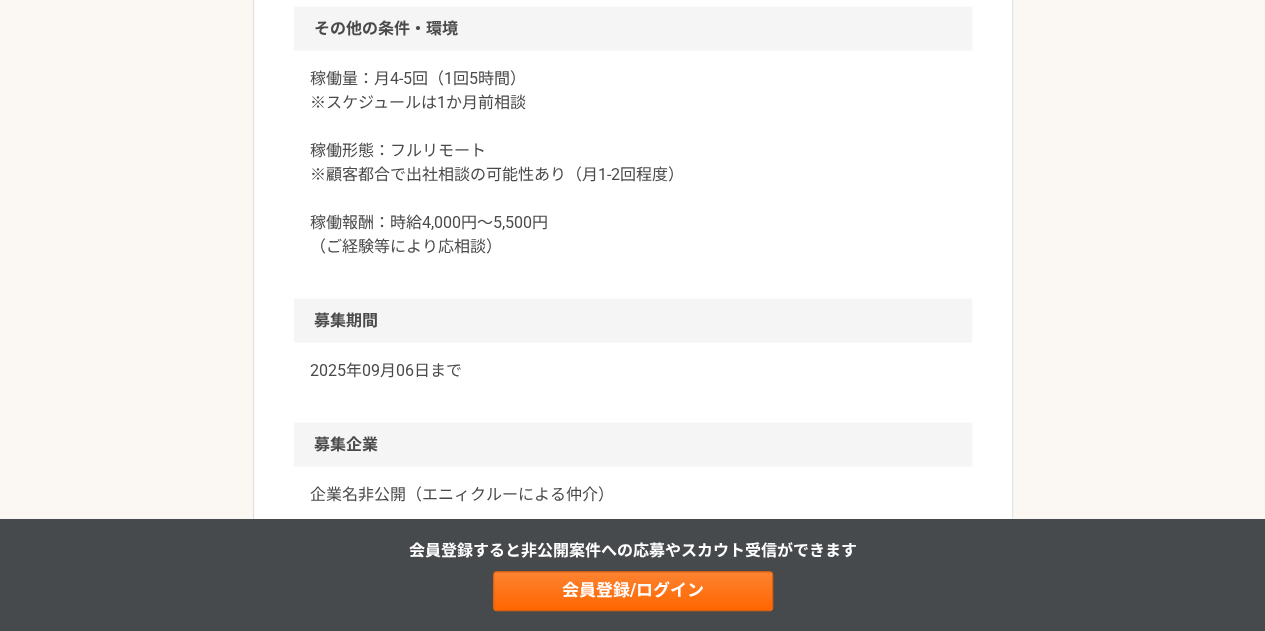 scroll, scrollTop: 2400, scrollLeft: 0, axis: vertical 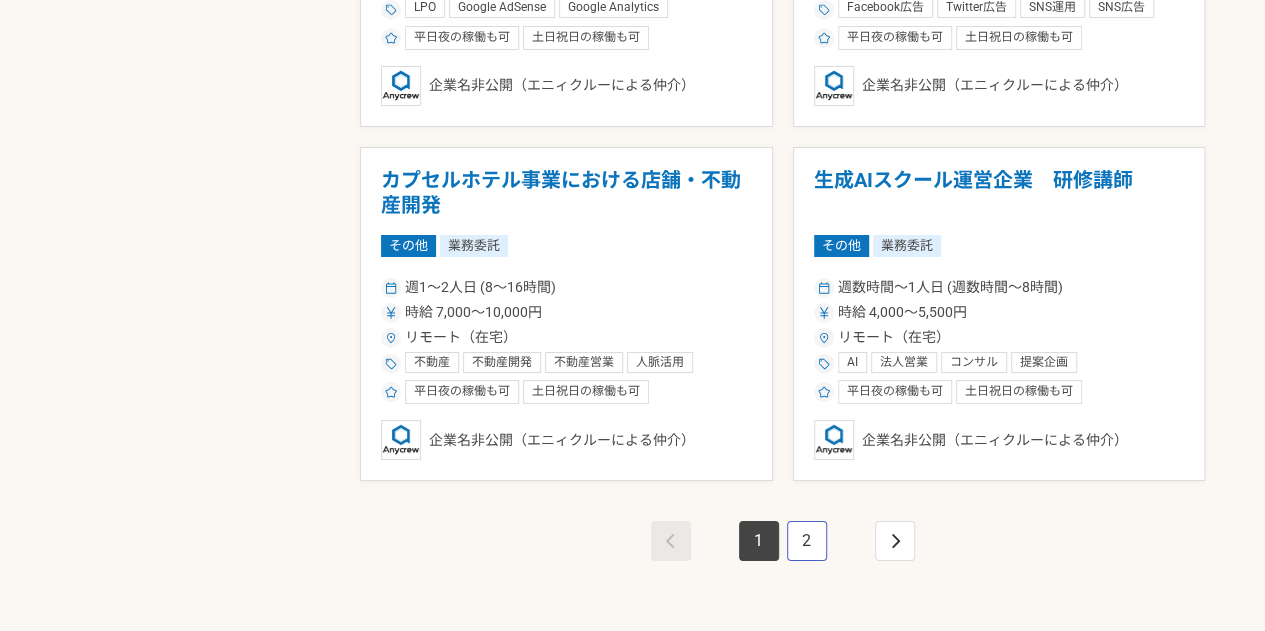 click on "2" at bounding box center (807, 541) 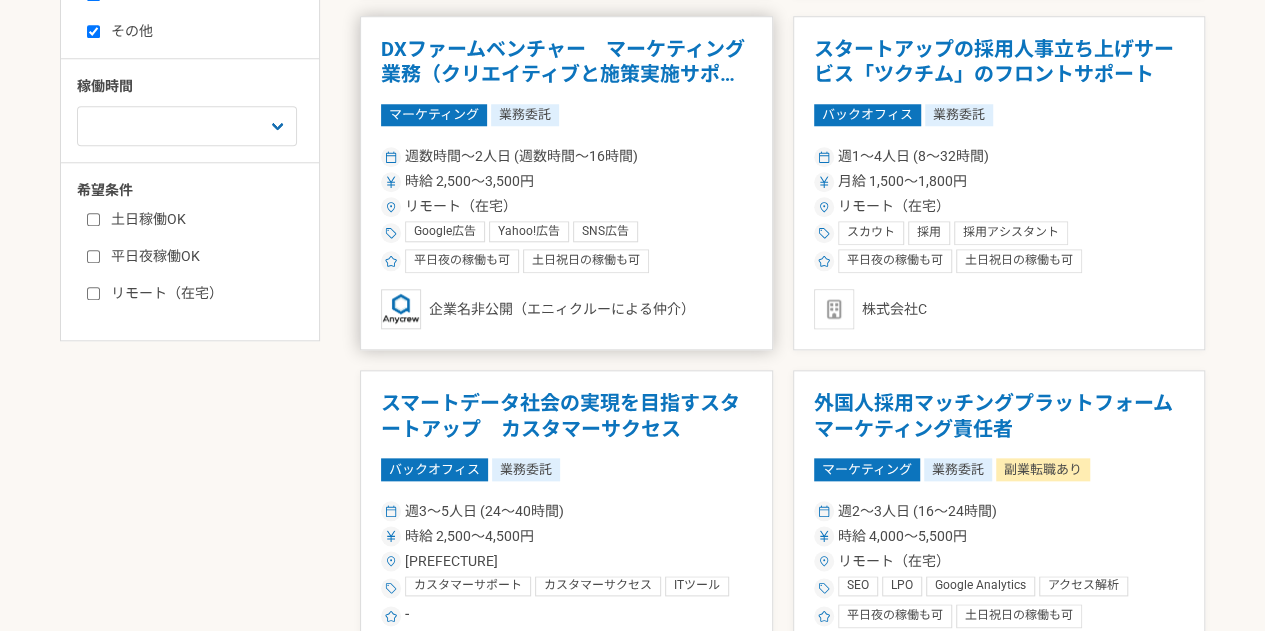 scroll, scrollTop: 1000, scrollLeft: 0, axis: vertical 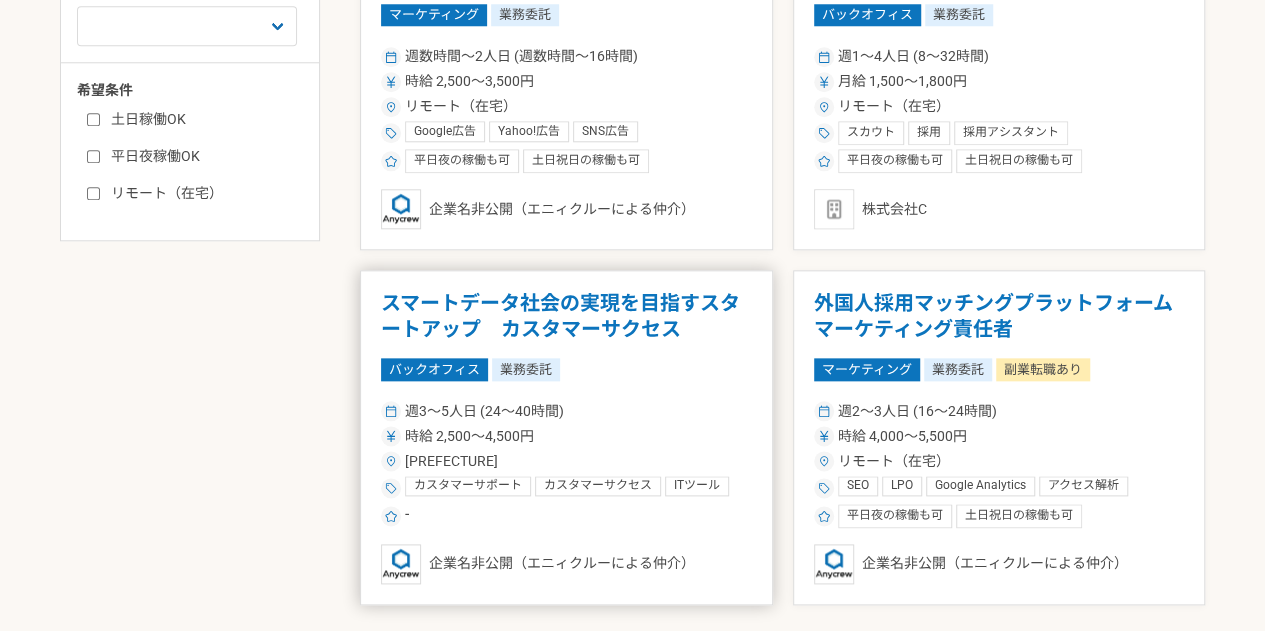 click on "スマートデータ社会の実現を目指すスタートアップ　カスタマーサクセス" at bounding box center (566, 316) 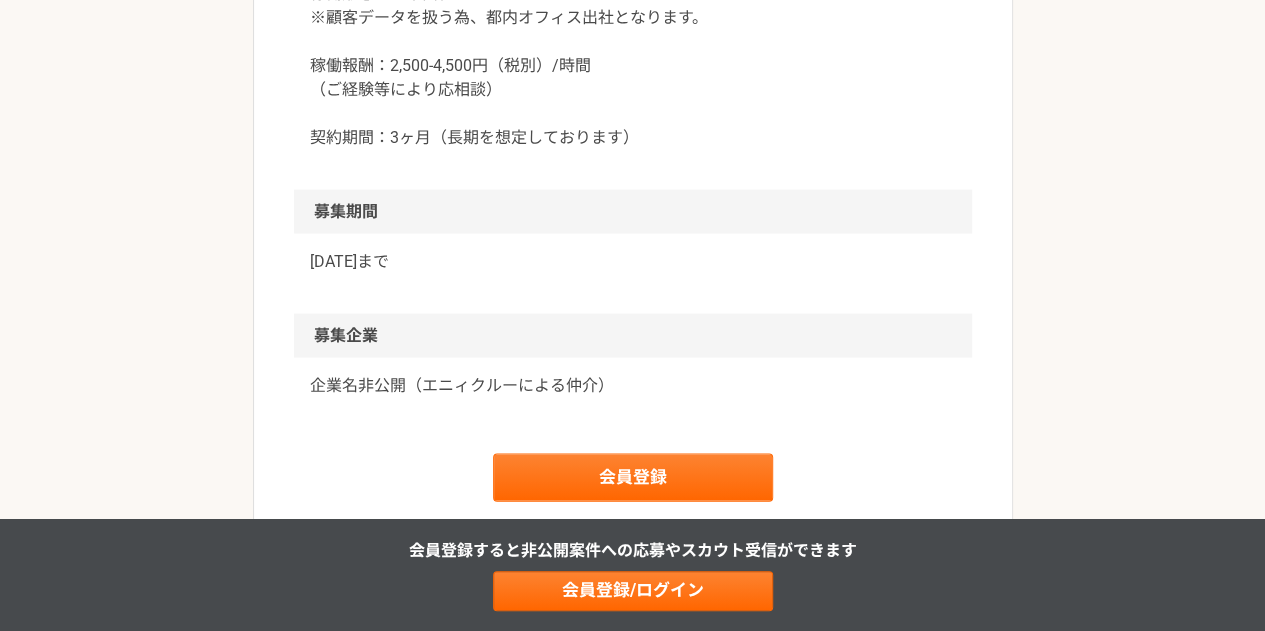 scroll, scrollTop: 2000, scrollLeft: 0, axis: vertical 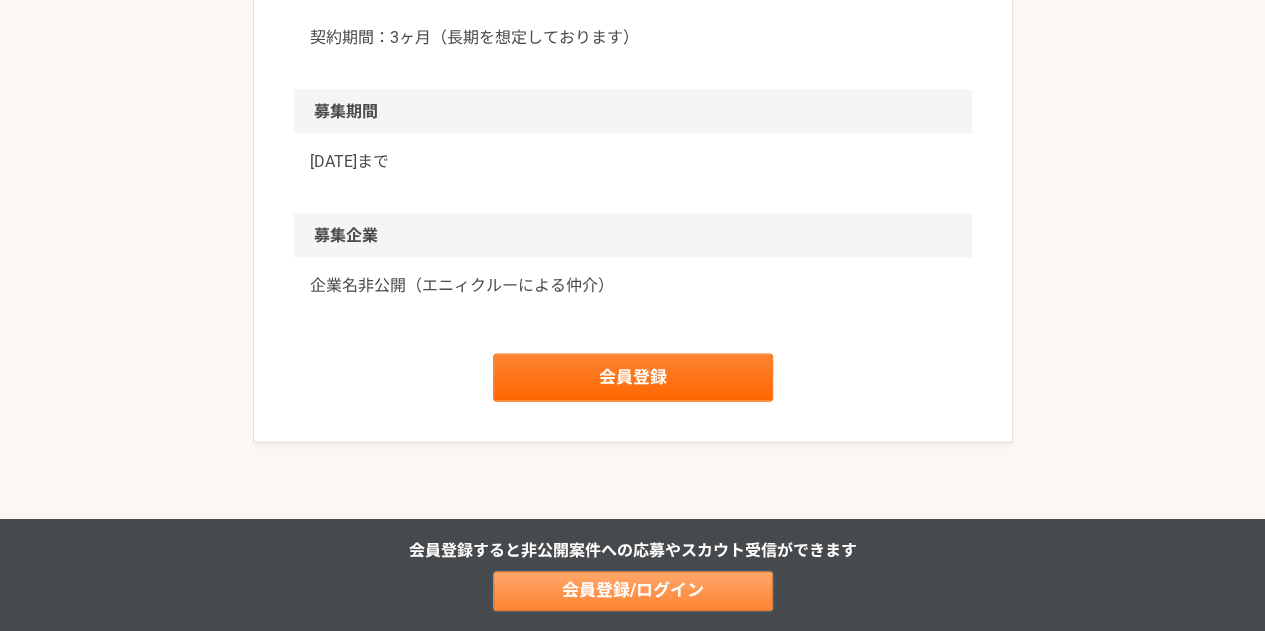click on "会員登録/ログイン" at bounding box center (633, 591) 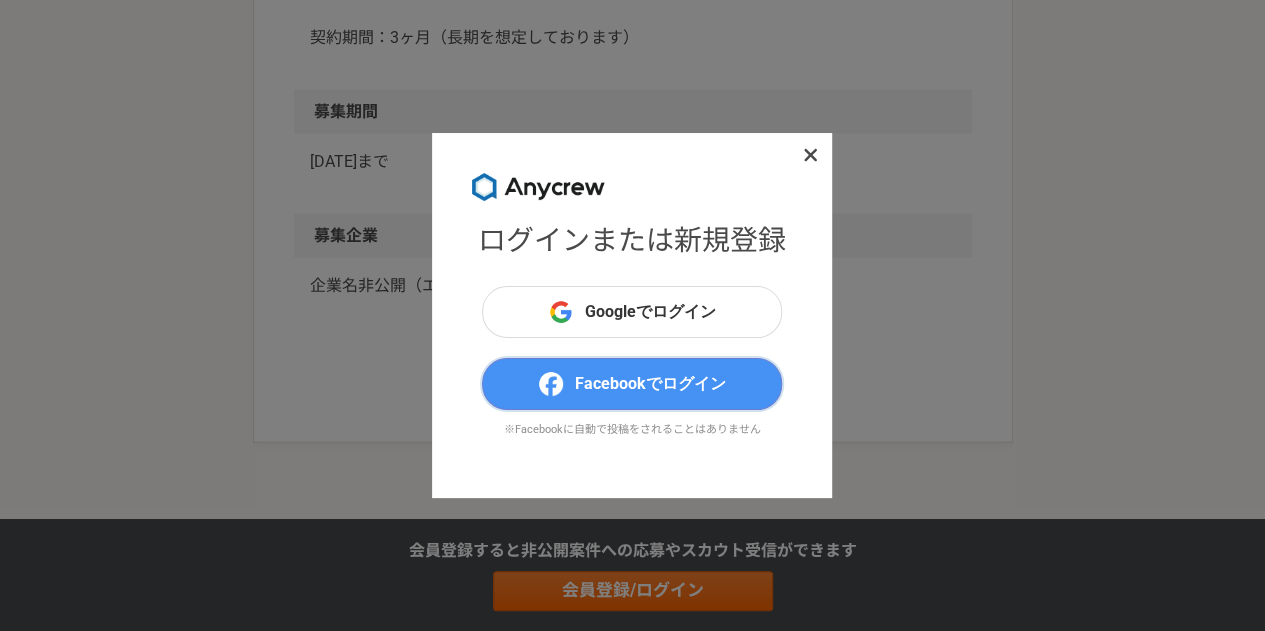 click on "Facebookでログイン" at bounding box center [650, 384] 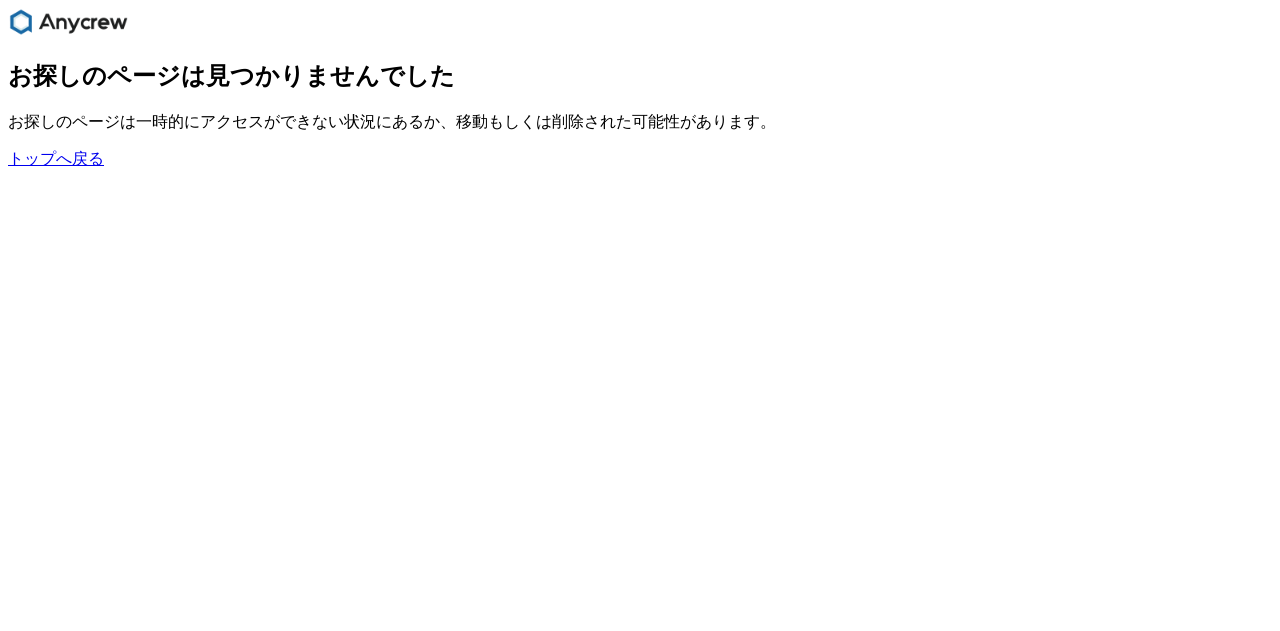 scroll, scrollTop: 0, scrollLeft: 0, axis: both 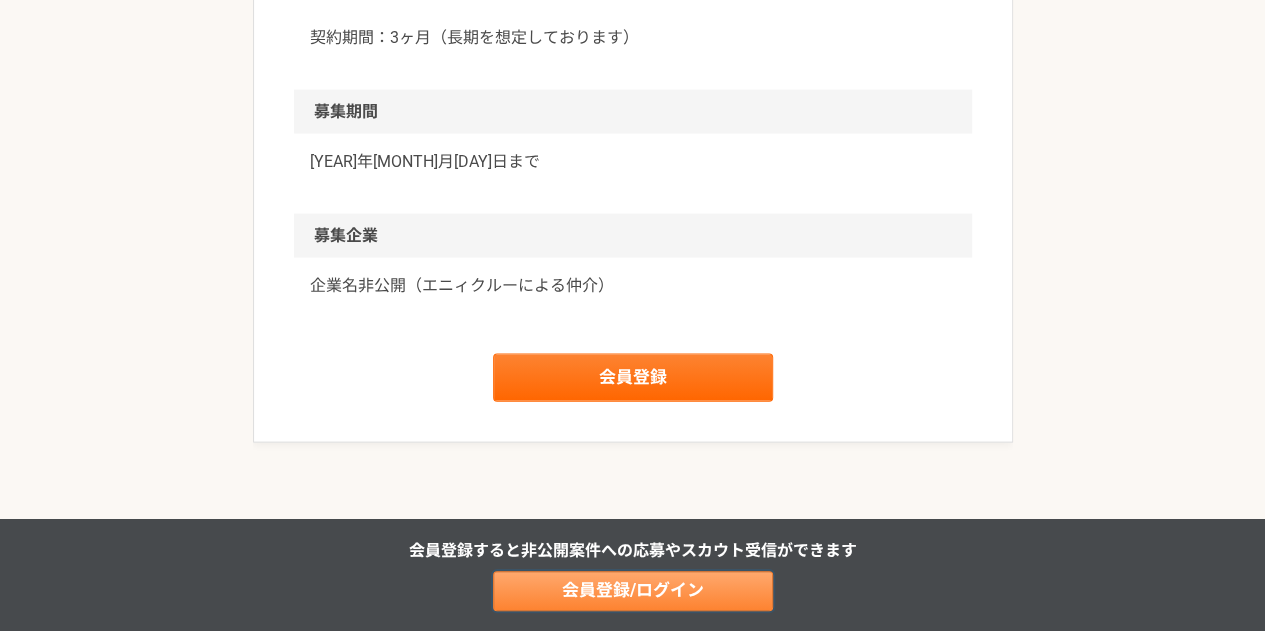 click on "会員登録/ログイン" at bounding box center (633, 591) 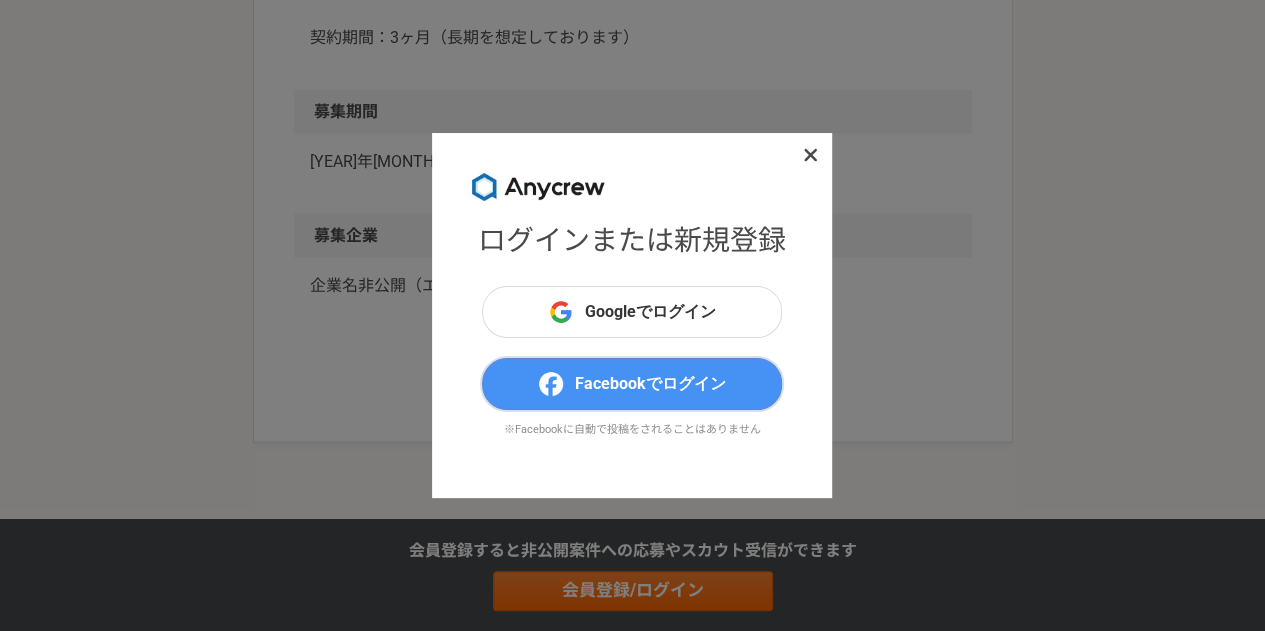 click on "Facebookでログイン" at bounding box center (650, 384) 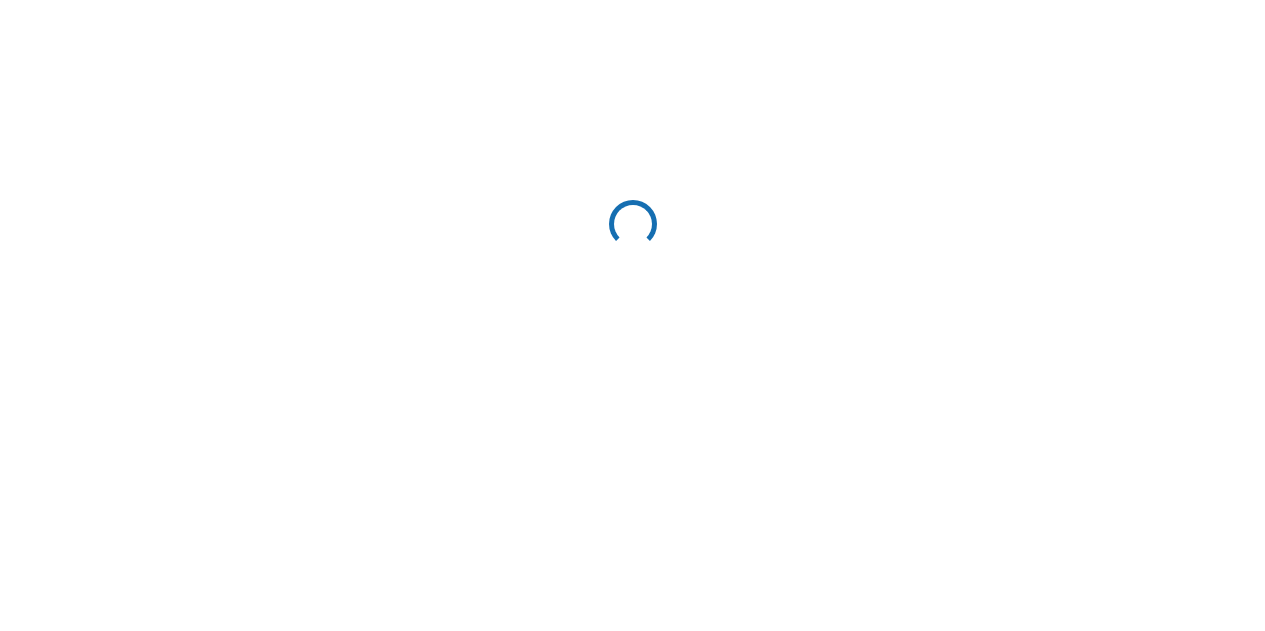 scroll, scrollTop: 0, scrollLeft: 0, axis: both 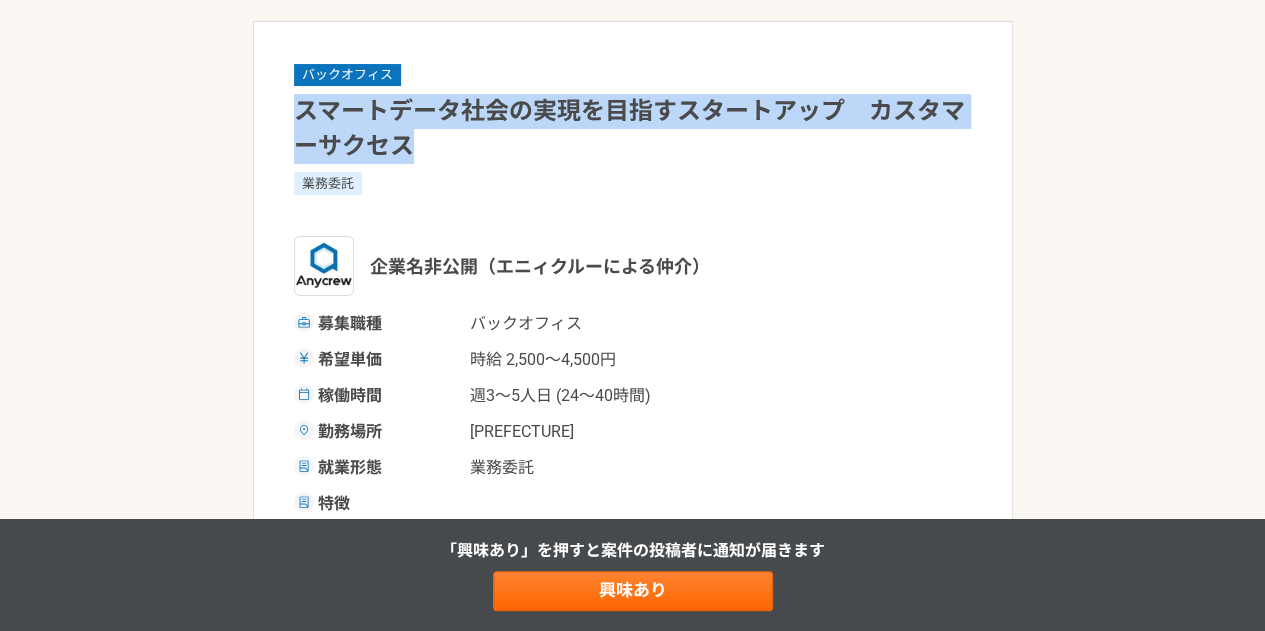 drag, startPoint x: 293, startPoint y: 104, endPoint x: 504, endPoint y: 143, distance: 214.57399 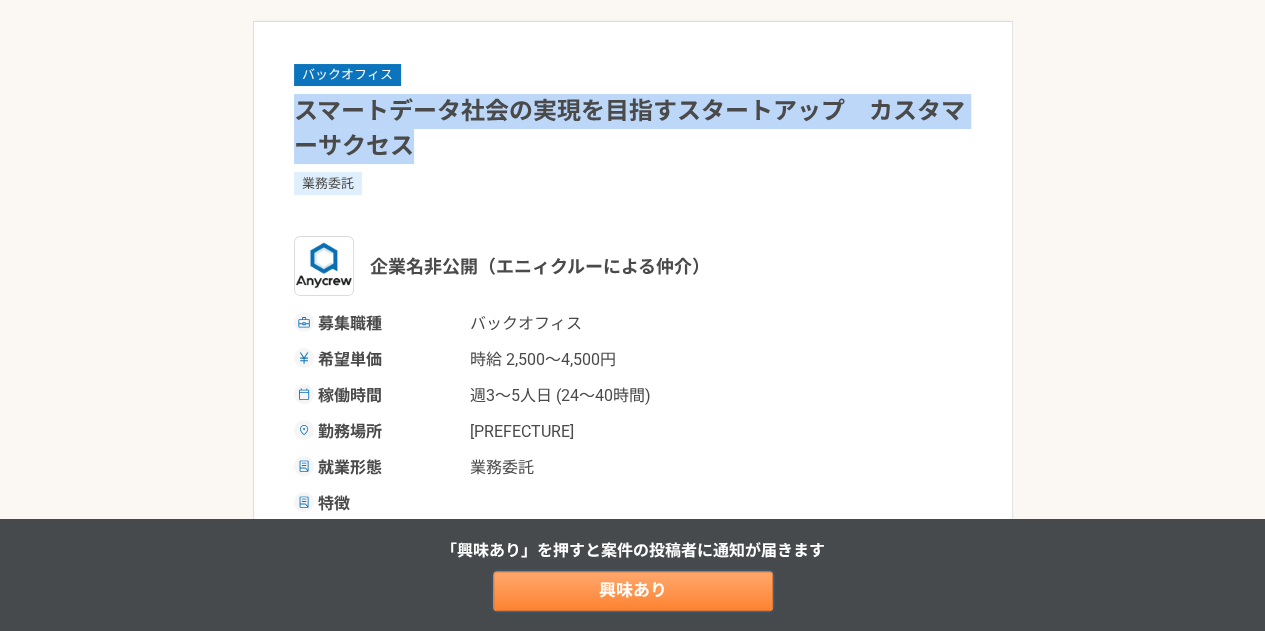 click on "興味あり" at bounding box center (633, 591) 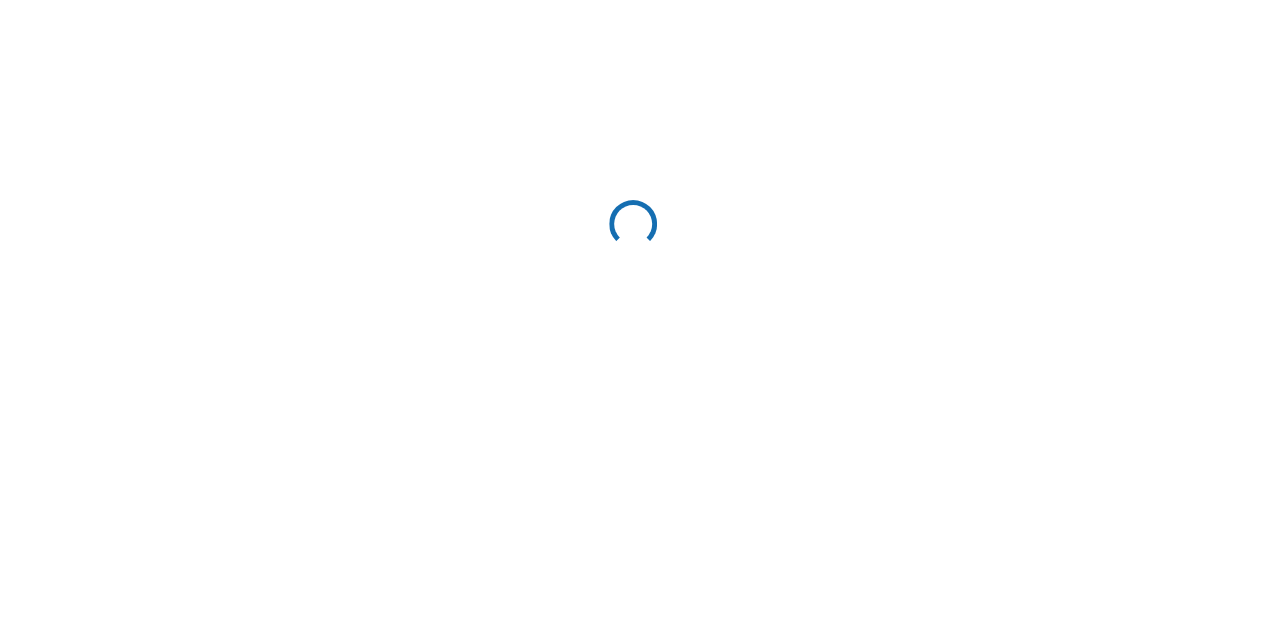 scroll, scrollTop: 0, scrollLeft: 0, axis: both 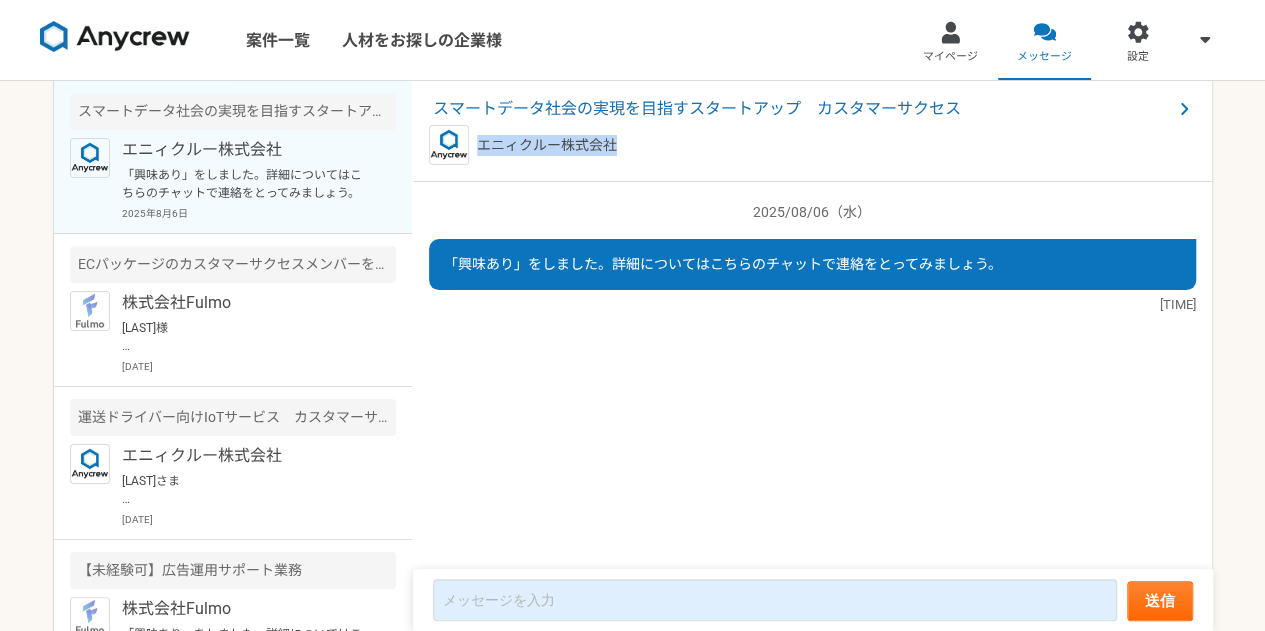 drag, startPoint x: 538, startPoint y: 143, endPoint x: 665, endPoint y: 142, distance: 127.00394 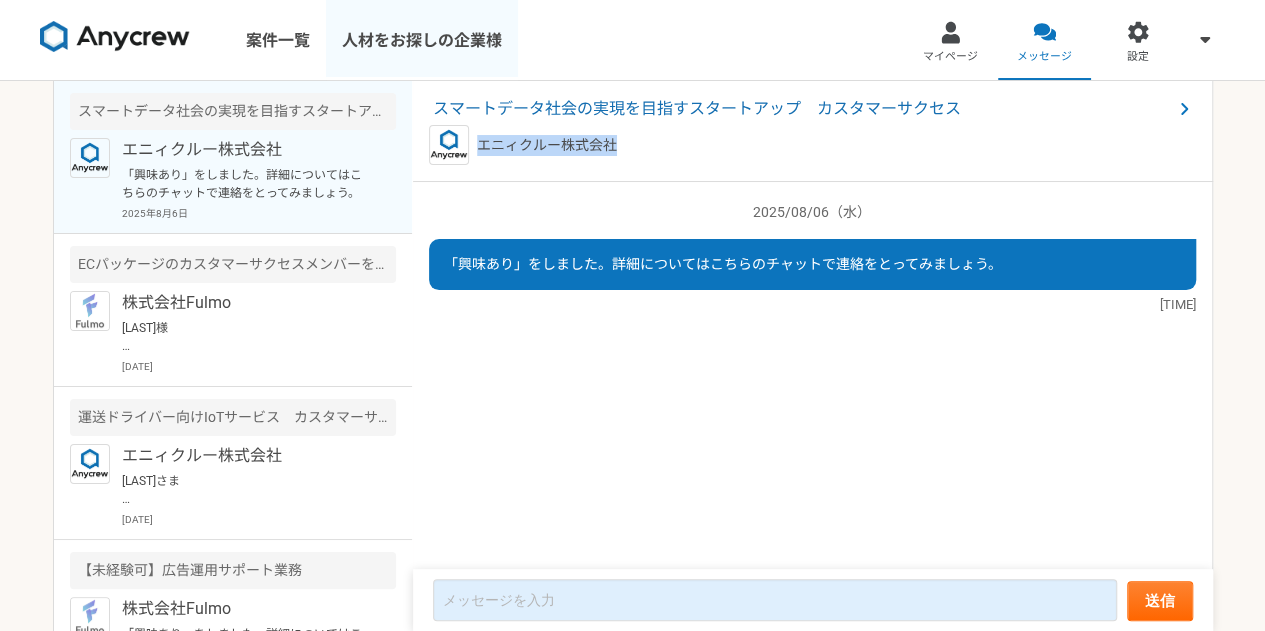 copy on "エニィクルー株式会社" 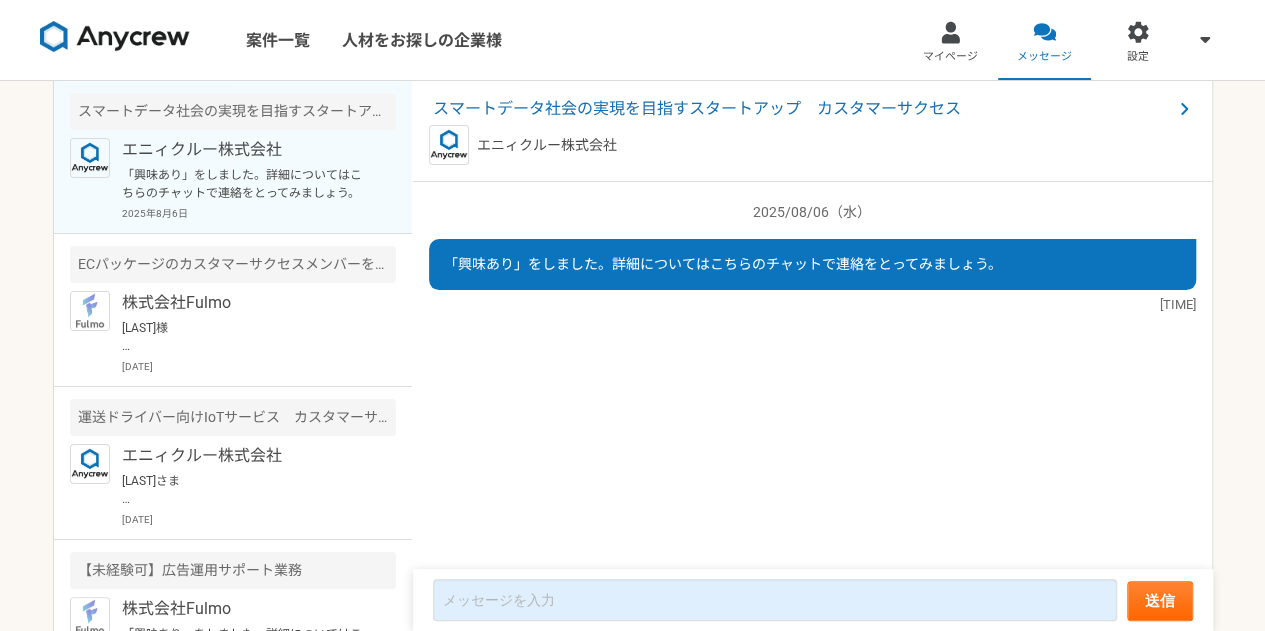 click on "エニィクルー株式会社" at bounding box center (245, 150) 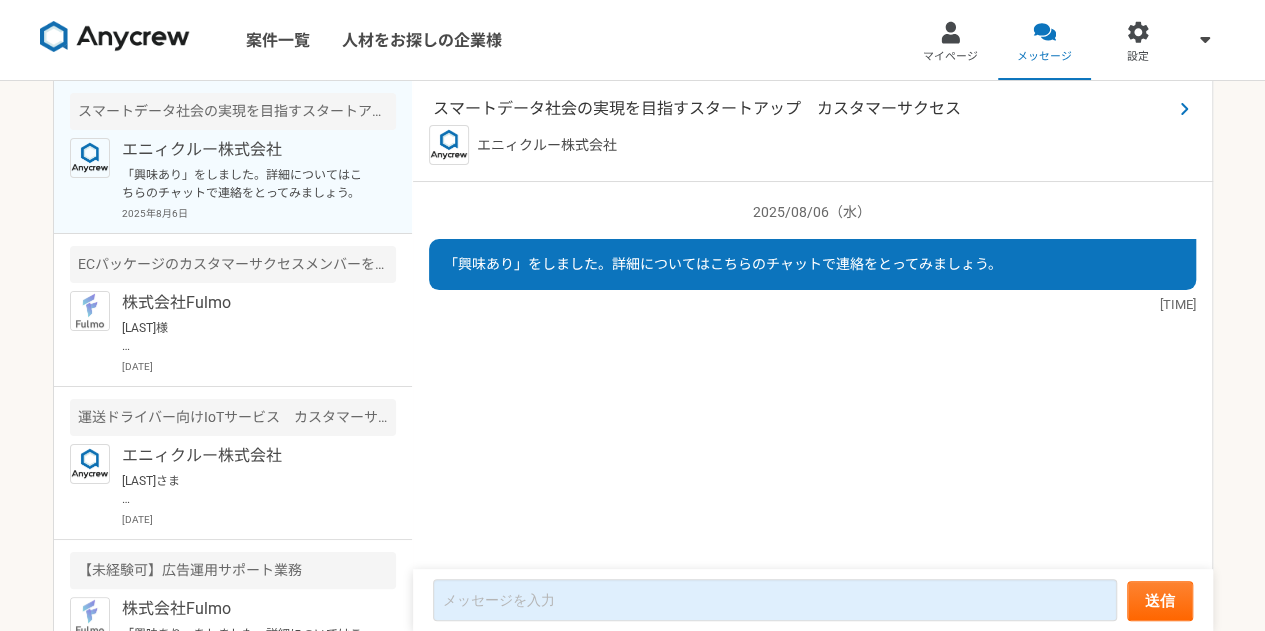 click on "スマートデータ社会の実現を目指すスタートアップ　カスタマーサクセス" at bounding box center [802, 109] 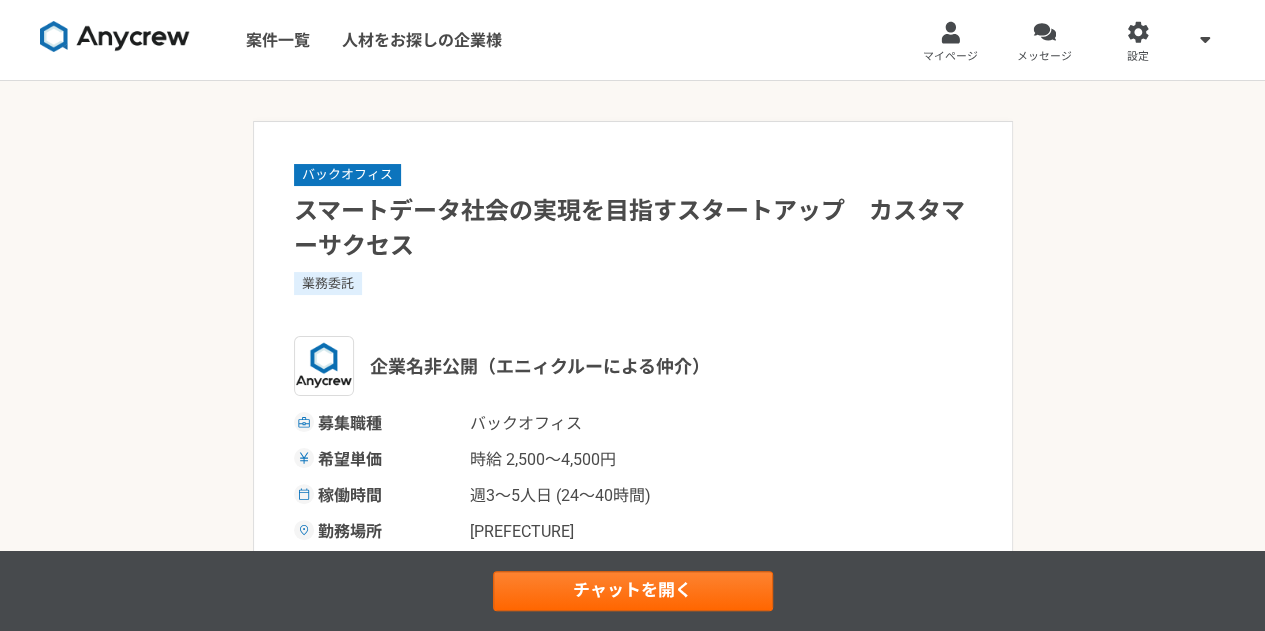 scroll, scrollTop: 200, scrollLeft: 0, axis: vertical 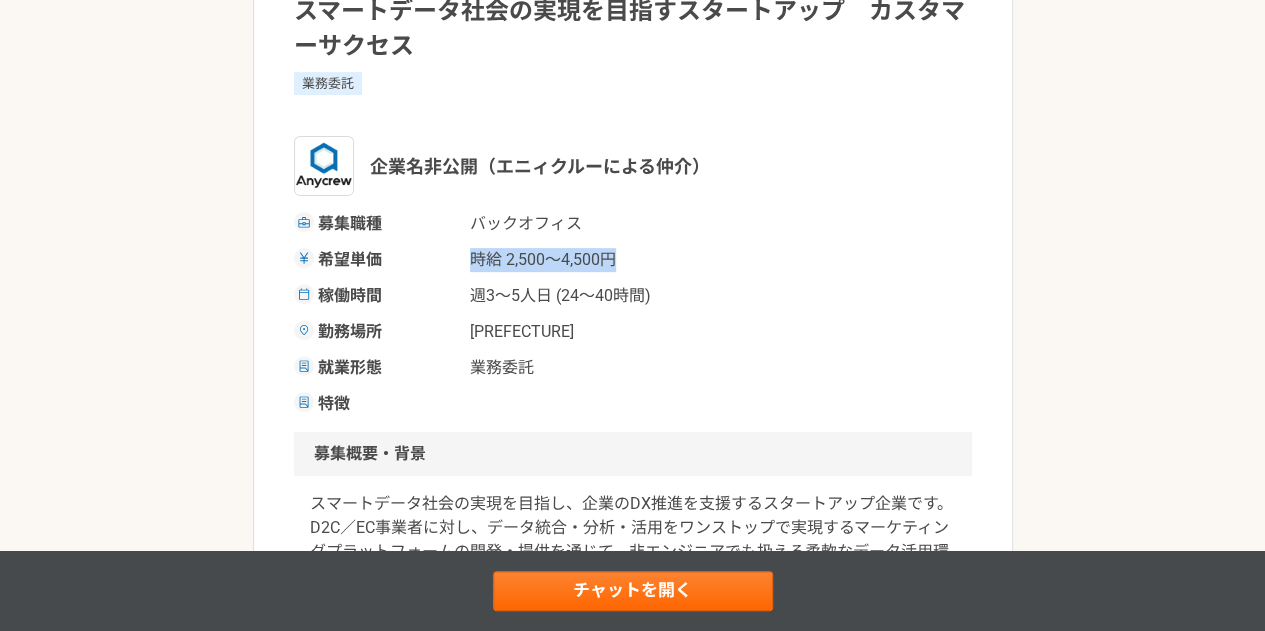 drag, startPoint x: 464, startPoint y: 267, endPoint x: 678, endPoint y: 266, distance: 214.00233 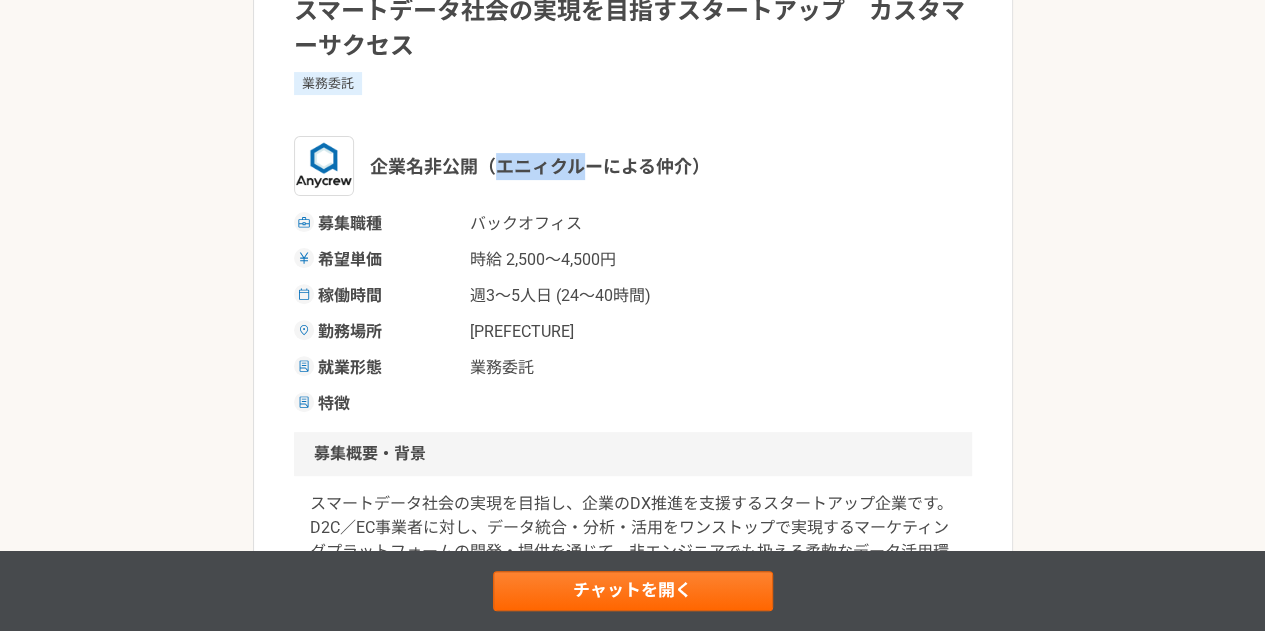 drag, startPoint x: 498, startPoint y: 162, endPoint x: 593, endPoint y: 166, distance: 95.084175 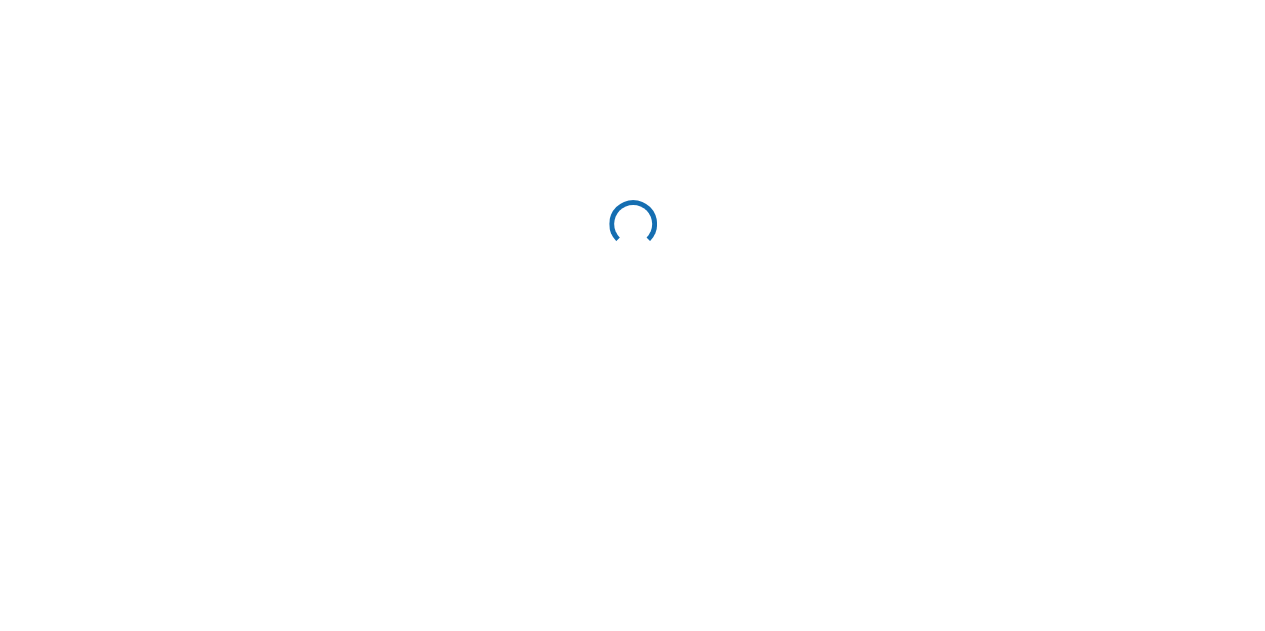 scroll, scrollTop: 0, scrollLeft: 0, axis: both 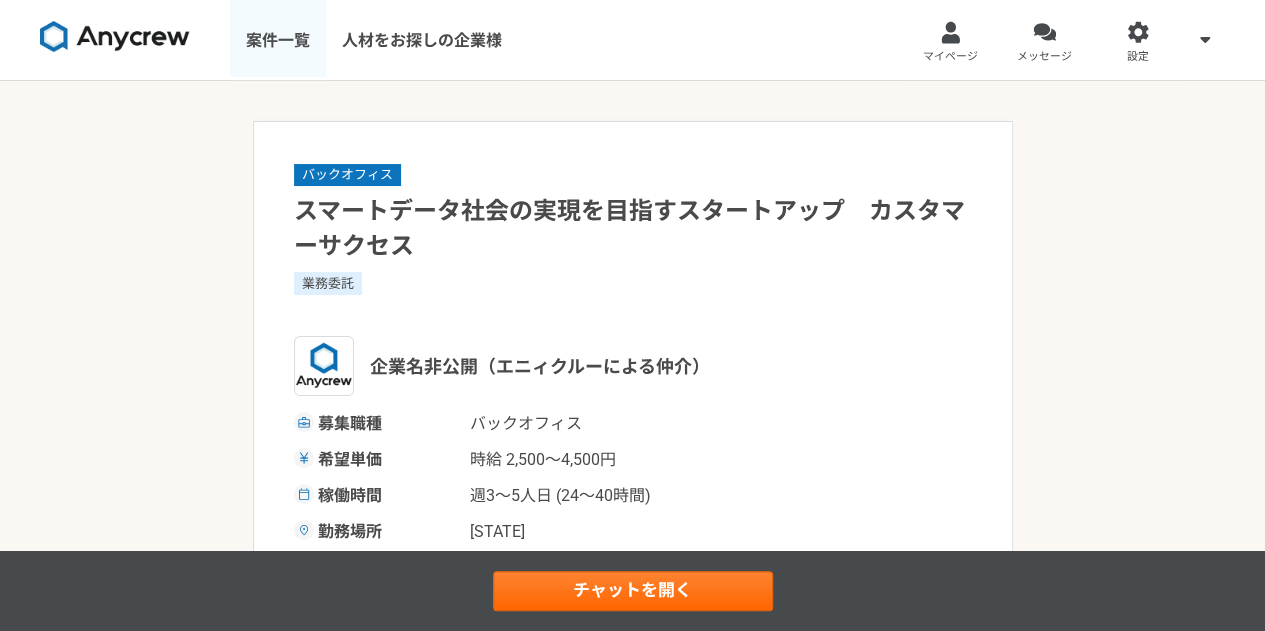 click on "案件一覧" at bounding box center (278, 40) 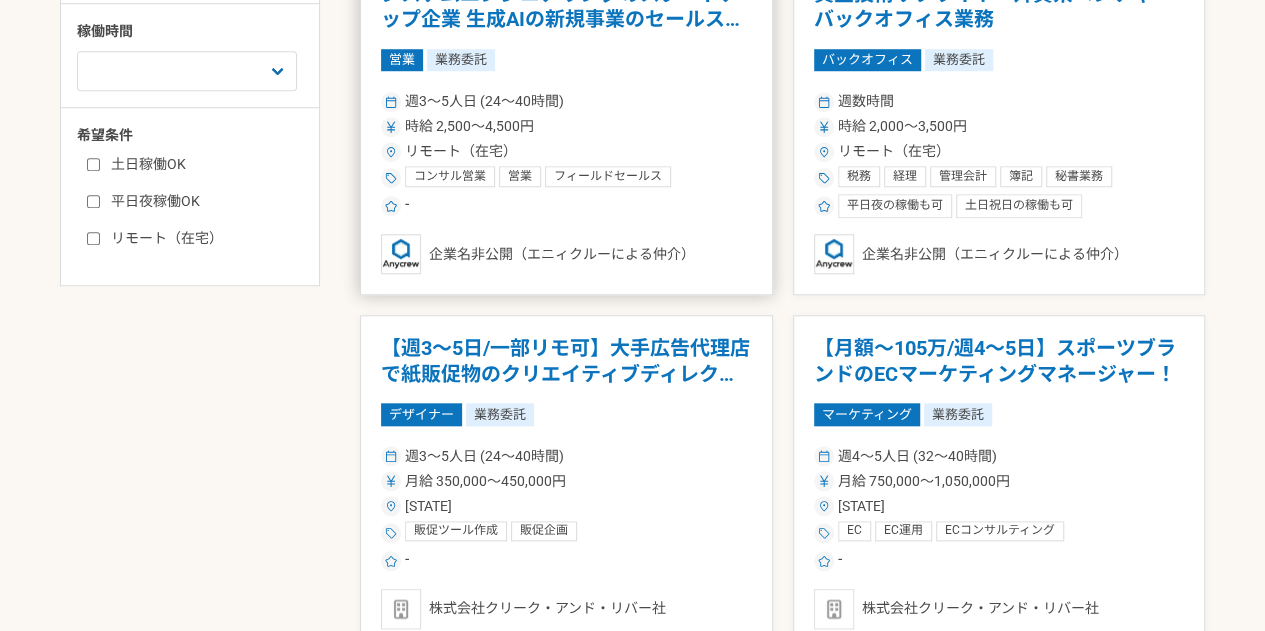 scroll, scrollTop: 500, scrollLeft: 0, axis: vertical 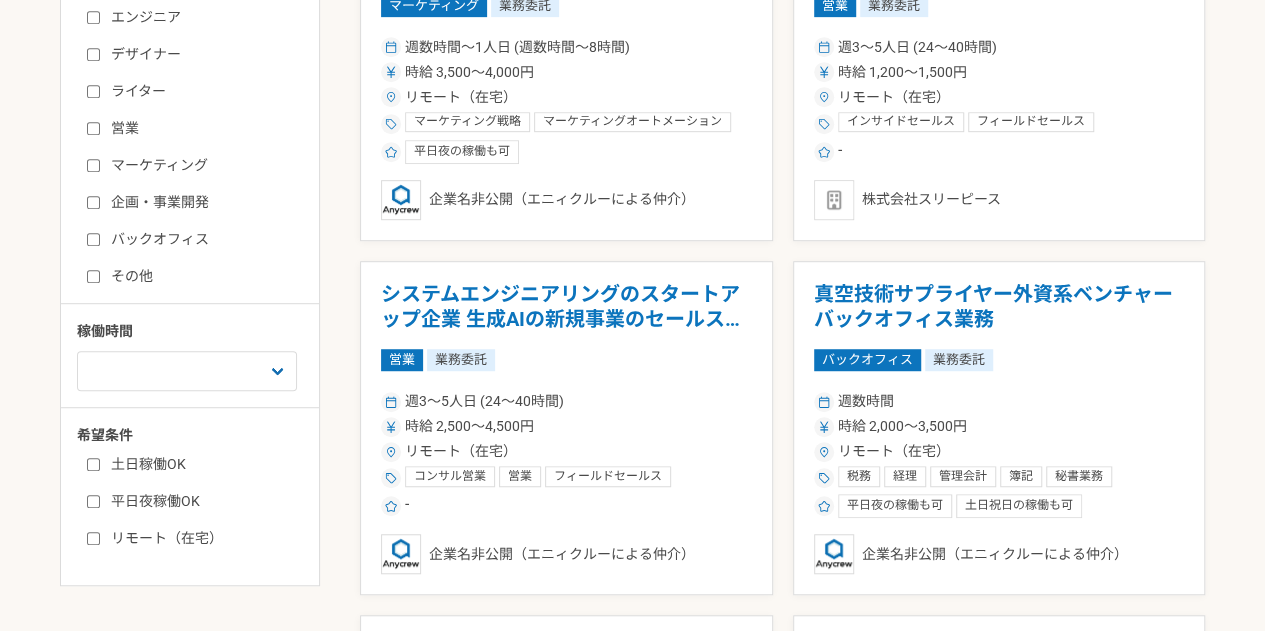click on "リモート（在宅）" at bounding box center (93, 538) 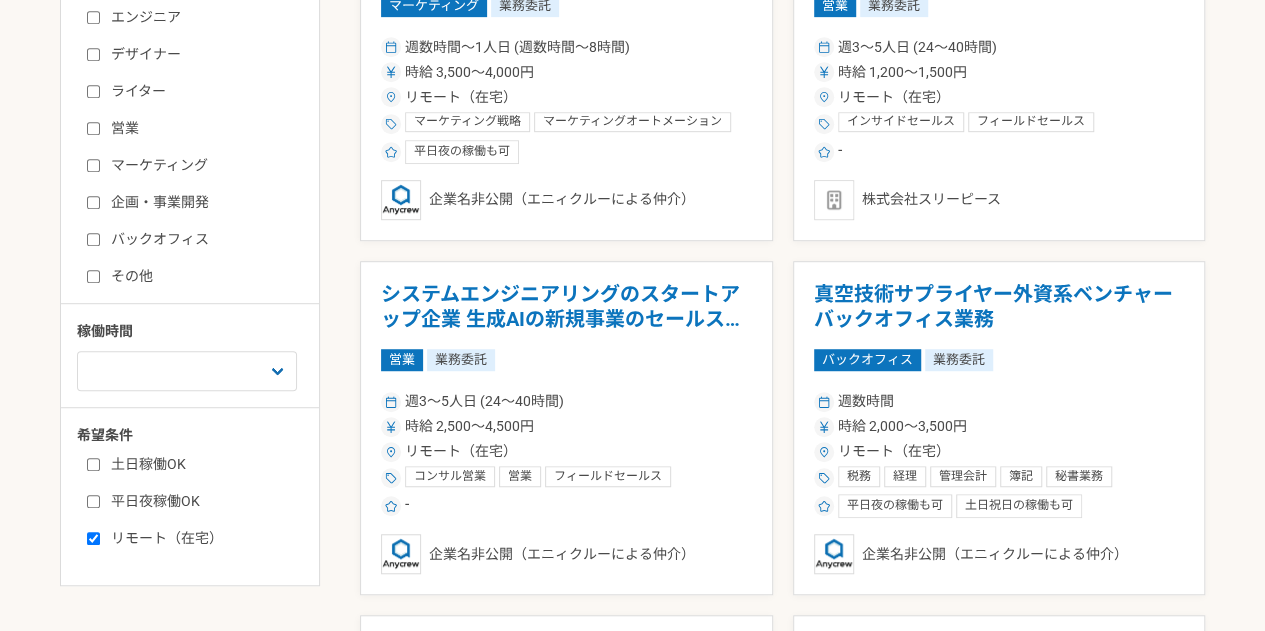 checkbox on "true" 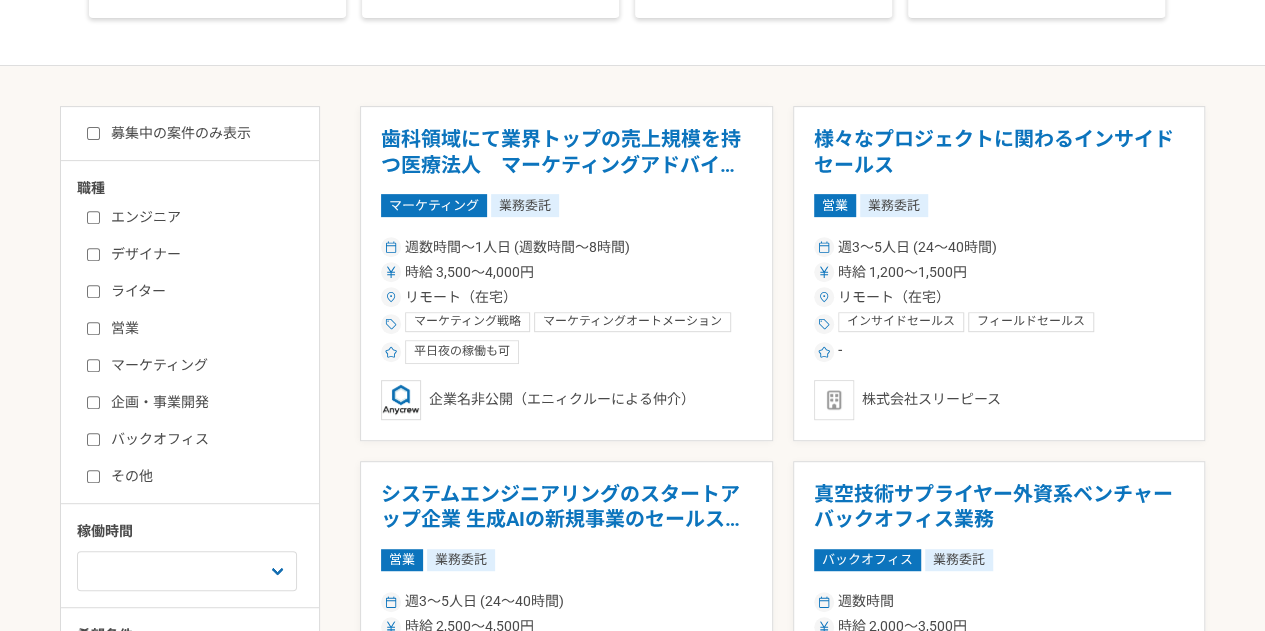 scroll, scrollTop: 200, scrollLeft: 0, axis: vertical 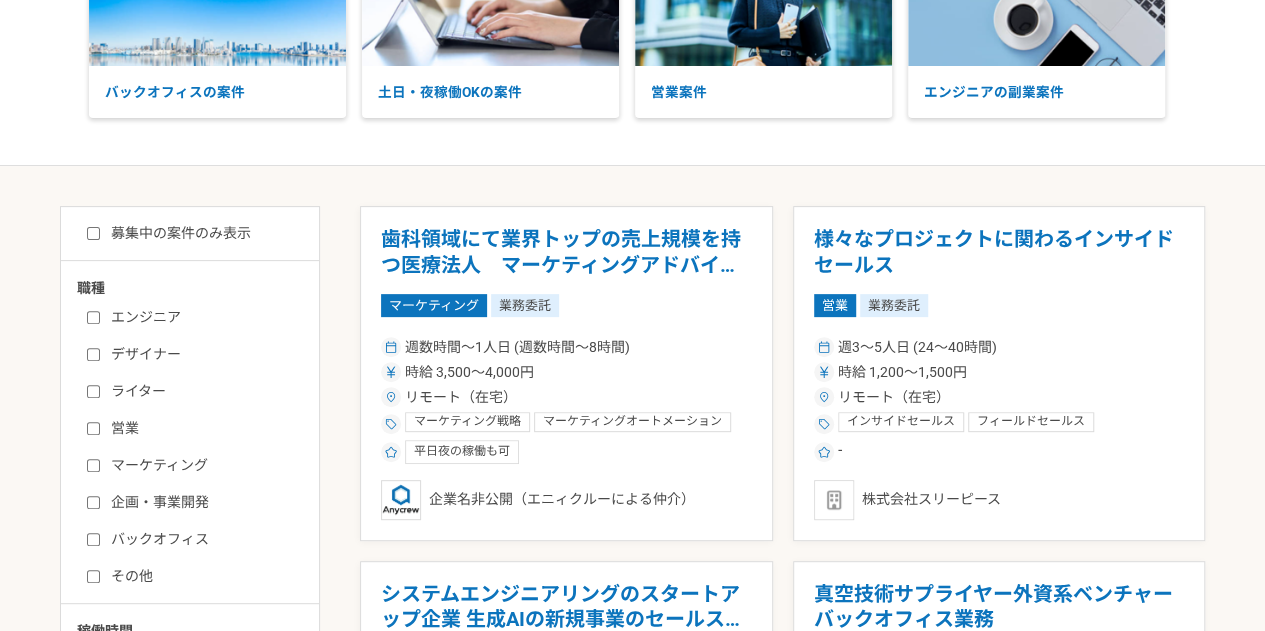 click on "マーケティング" at bounding box center (93, 465) 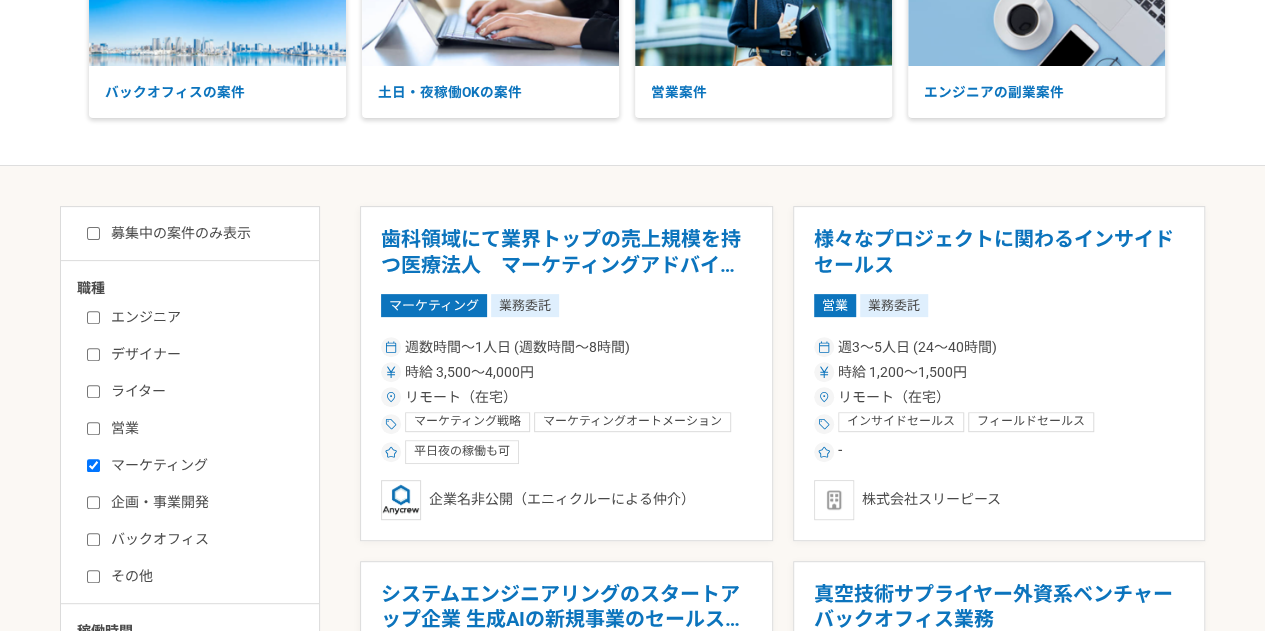 checkbox on "true" 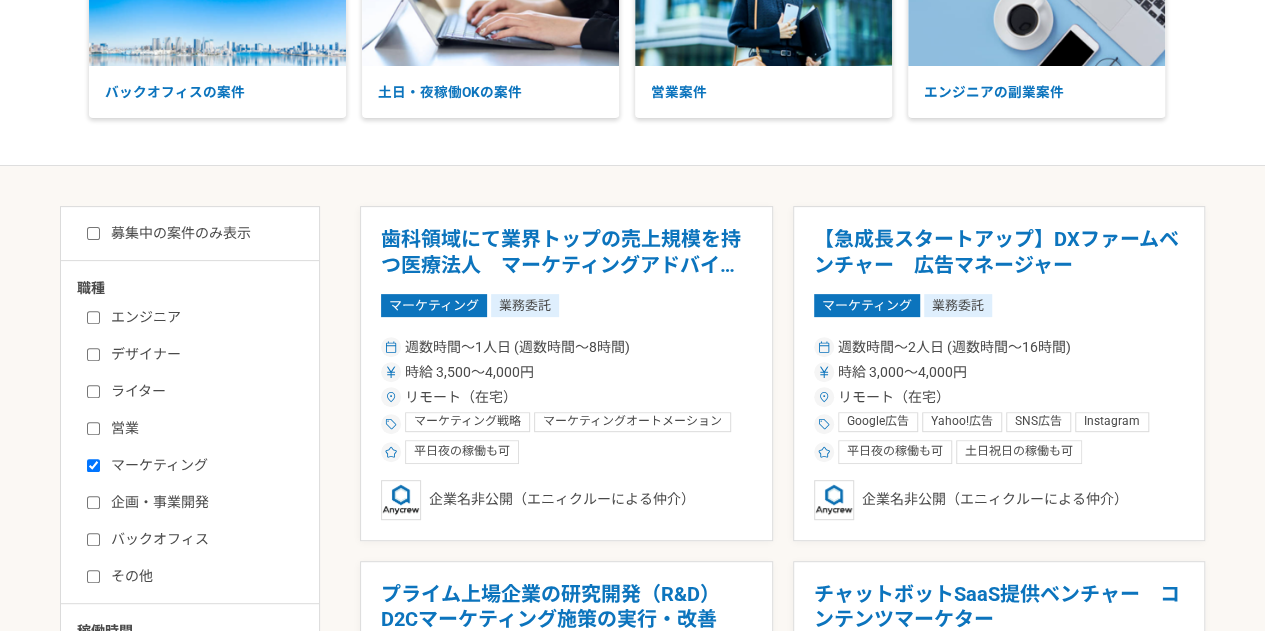 click on "バックオフィス" at bounding box center (93, 539) 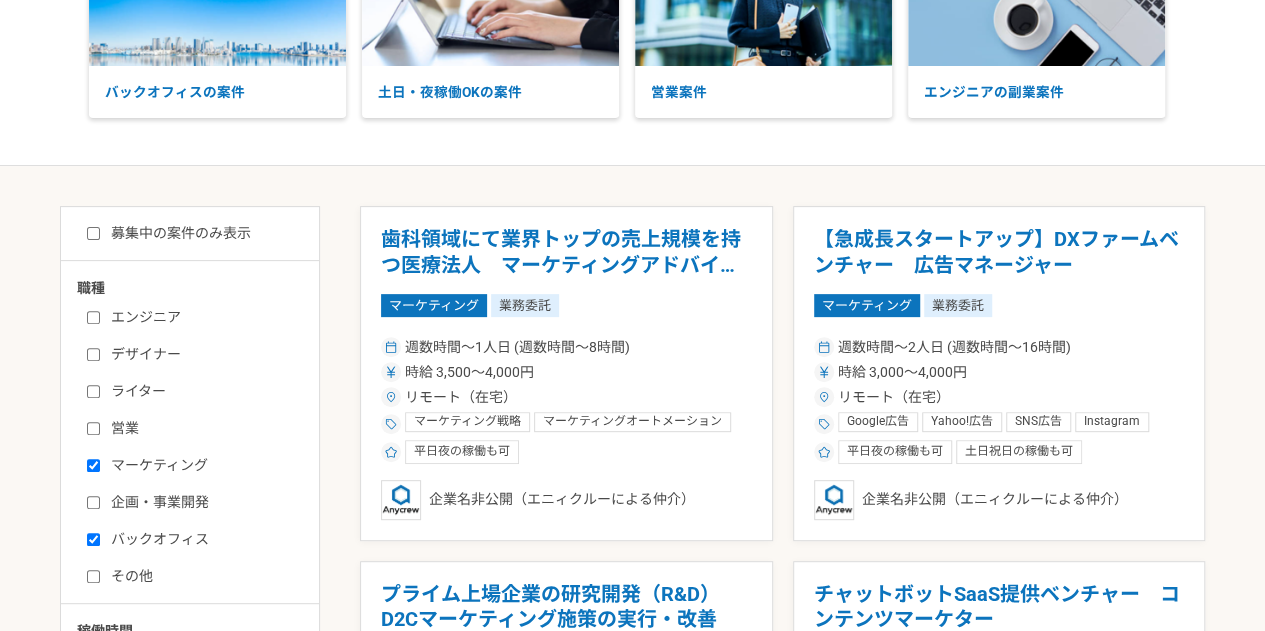 checkbox on "true" 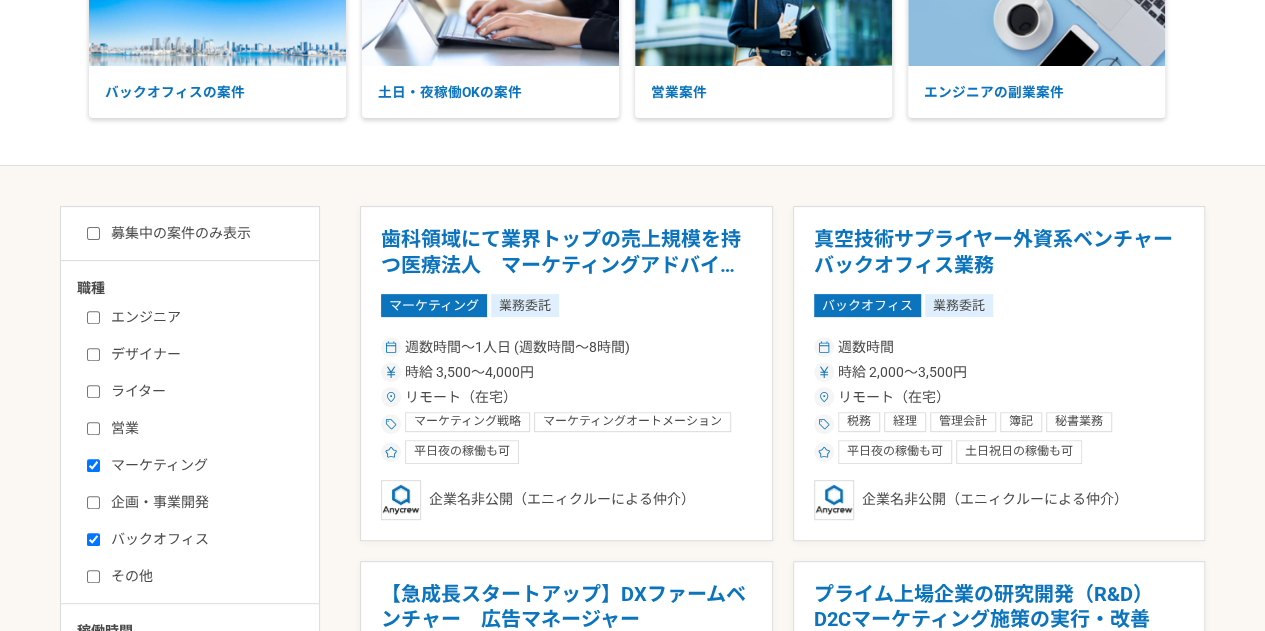 click on "その他" at bounding box center [93, 576] 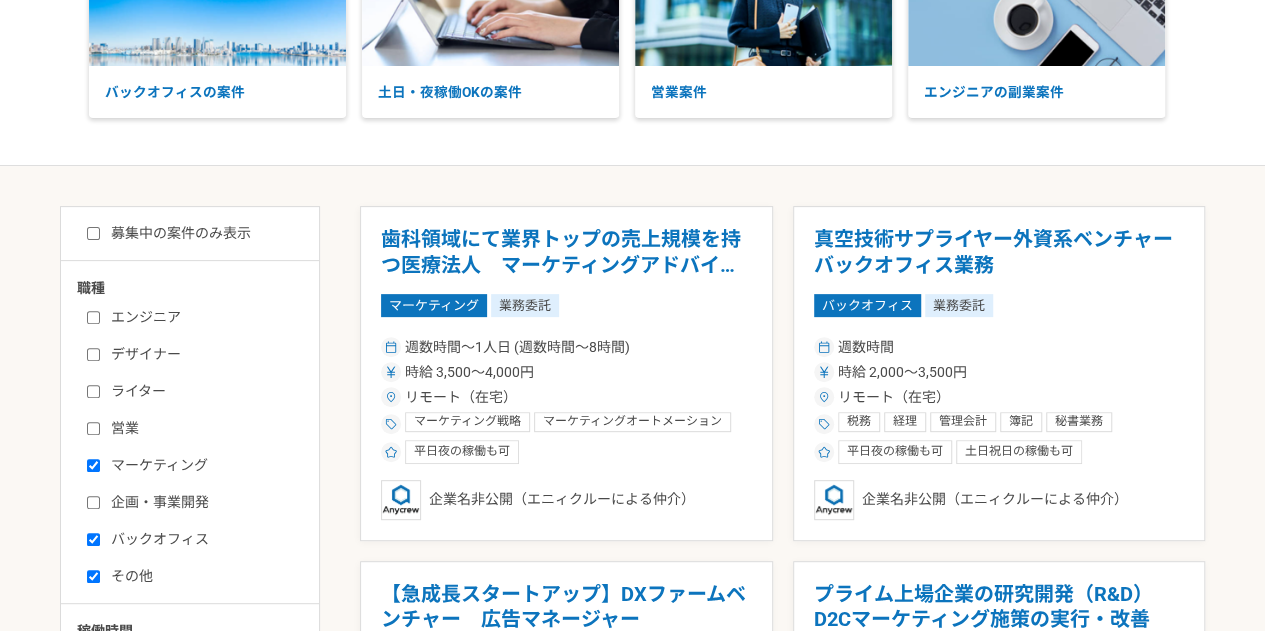 checkbox on "true" 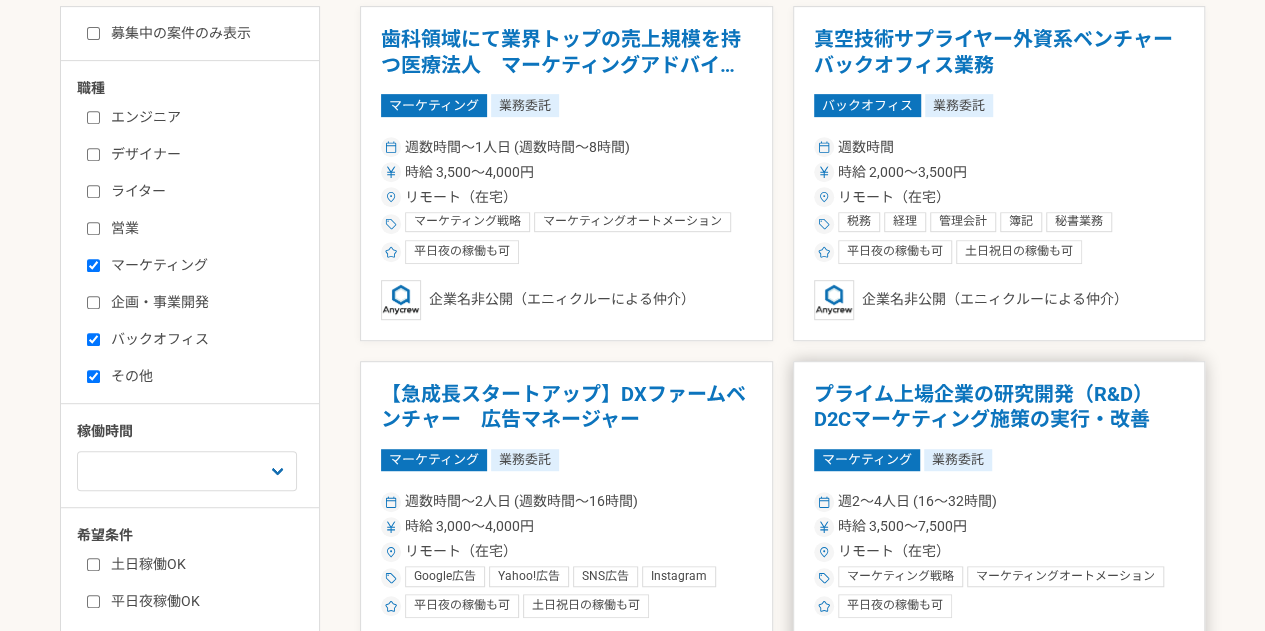 drag, startPoint x: 1148, startPoint y: 409, endPoint x: 1155, endPoint y: 401, distance: 10.630146 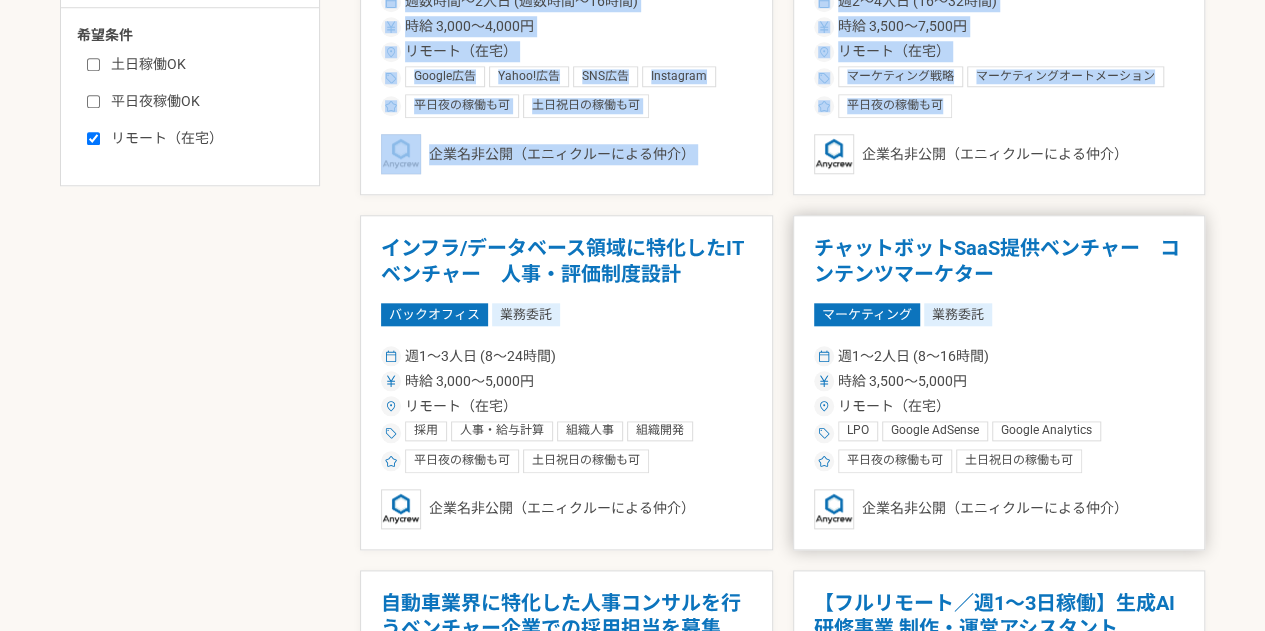 scroll, scrollTop: 700, scrollLeft: 0, axis: vertical 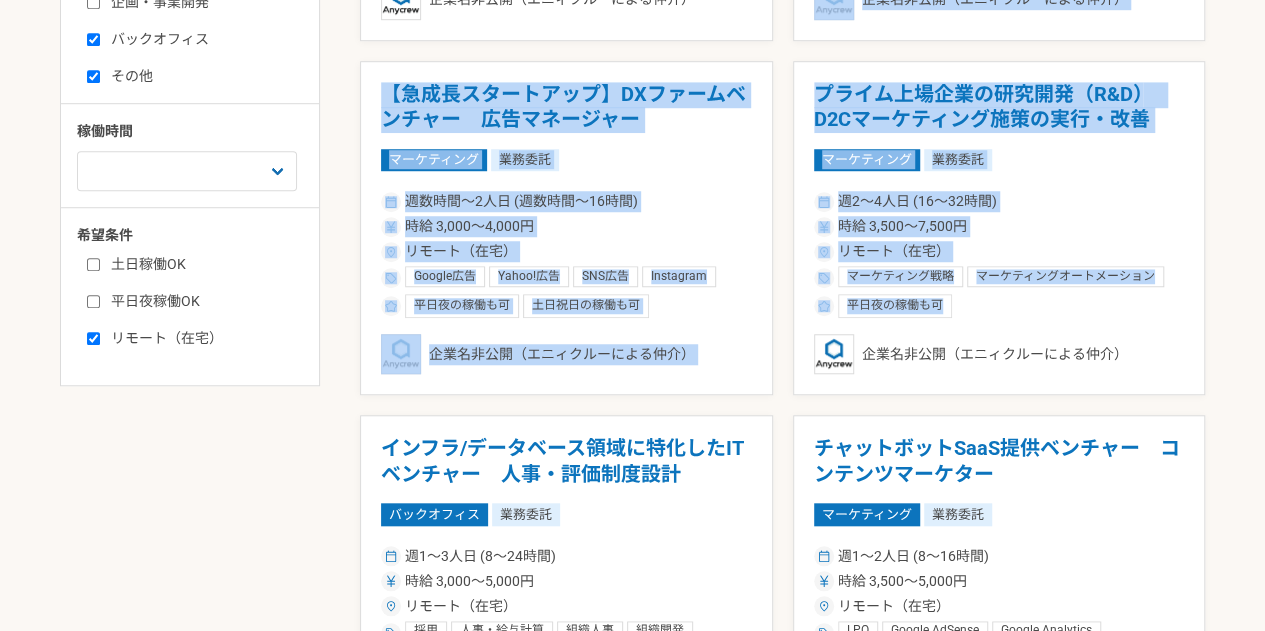click on "募集中の案件のみ表示 職種 エンジニア デザイナー ライター 営業 マーケティング 企画・事業開発 バックオフィス その他 稼働時間 週1人日（8時間）以下 週2人日（16時間）以下 週3人日（24時間）以下 週4人日（32時間）以下 週5人日（40時間）以下 希望条件 土日稼働OK 平日夜稼働OK リモート（在宅） 歯科領域にて業界トップの売上規模を持つ医療法人　マーケティングアドバイザー マーケティング 業務委託 週数時間〜1人日 (週数時間〜8時間) 時給 3,500〜4,000円 リモート（在宅） マーケティング戦略 マーケティングオートメーション デジタルマーケティング マーケティング SNS広告 リスティング広告 SEO MEO 医療記事 採用 人材採用 中途採用 Google広告 Google Analytics 広報戦略 LPO 平日夜の稼働も可 企業名非公開（エニィクルーによる仲介） バックオフィス LPO -" at bounding box center [632, 1529] 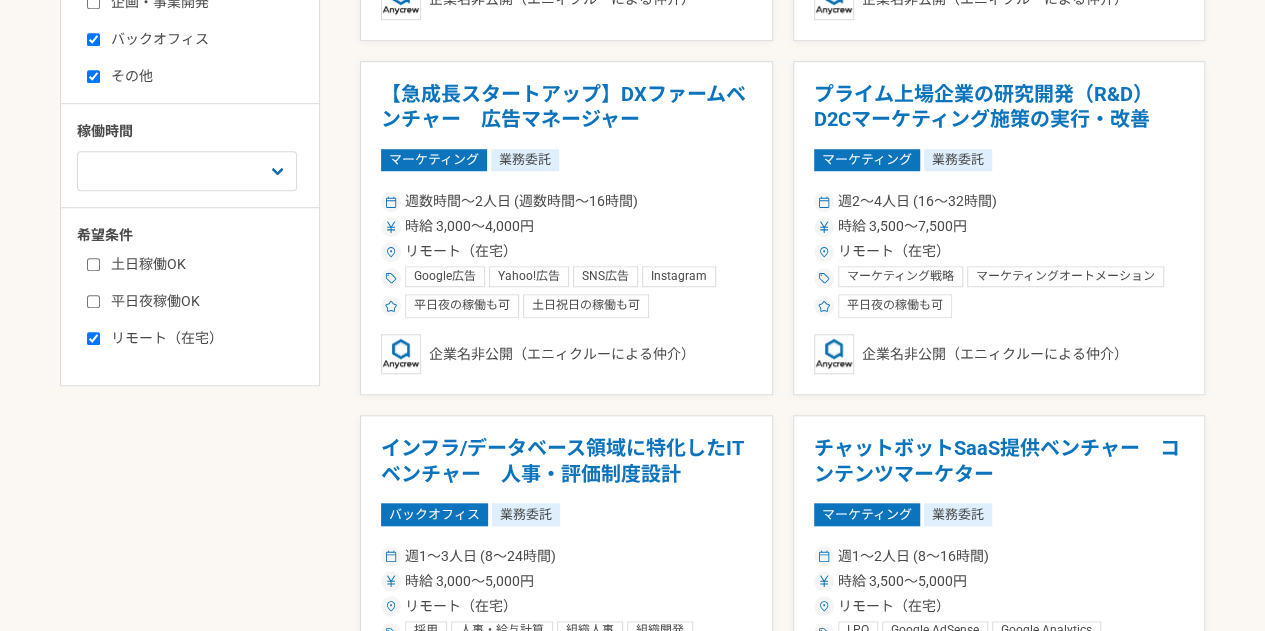 click on "募集中の案件のみ表示 職種 エンジニア デザイナー ライター 営業 マーケティング 企画・事業開発 バックオフィス その他 稼働時間 週1人日（8時間）以下 週2人日（16時間）以下 週3人日（24時間）以下 週4人日（32時間）以下 週5人日（40時間）以下 希望条件 土日稼働OK 平日夜稼働OK リモート（在宅） 歯科領域にて業界トップの売上規模を持つ医療法人　マーケティングアドバイザー マーケティング 業務委託 週数時間〜1人日 (週数時間〜8時間) 時給 3,500〜4,000円 リモート（在宅） マーケティング戦略 マーケティングオートメーション デジタルマーケティング マーケティング SNS広告 リスティング広告 SEO MEO 医療記事 採用 人材採用 中途採用 Google広告 Google Analytics 広報戦略 LPO 平日夜の稼働も可 企業名非公開（エニィクルーによる仲介） バックオフィス LPO -" at bounding box center (632, 1549) 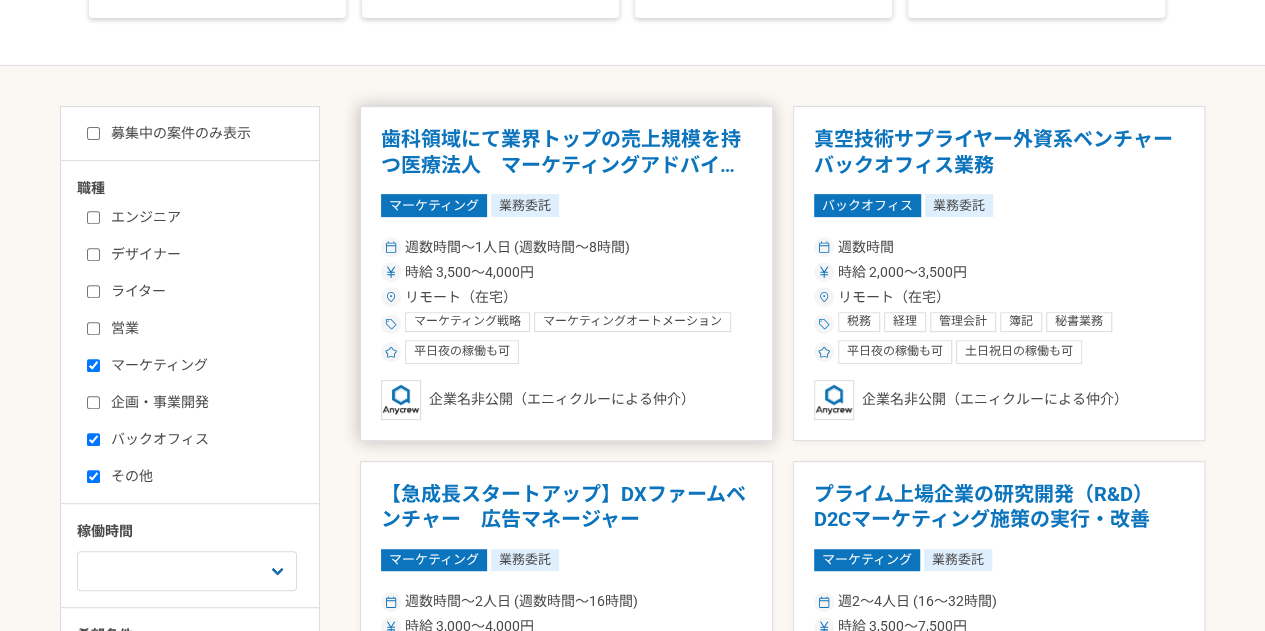 scroll, scrollTop: 0, scrollLeft: 0, axis: both 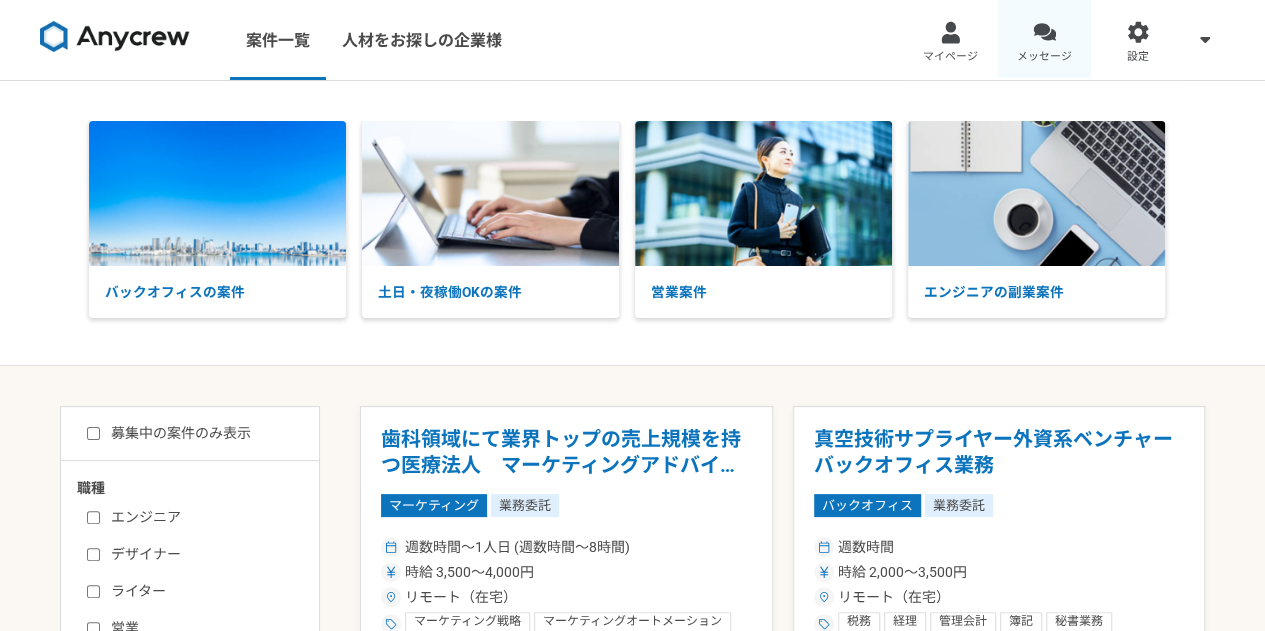 click at bounding box center (1044, 32) 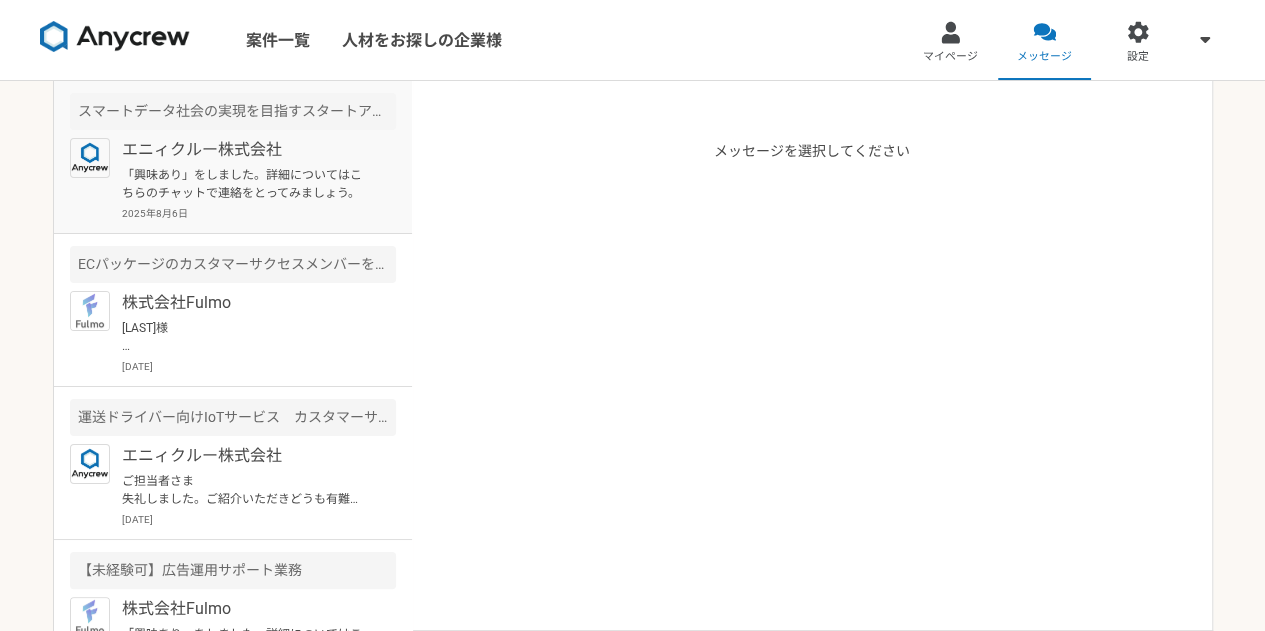 click on "エニィクルー株式会社" at bounding box center [245, 150] 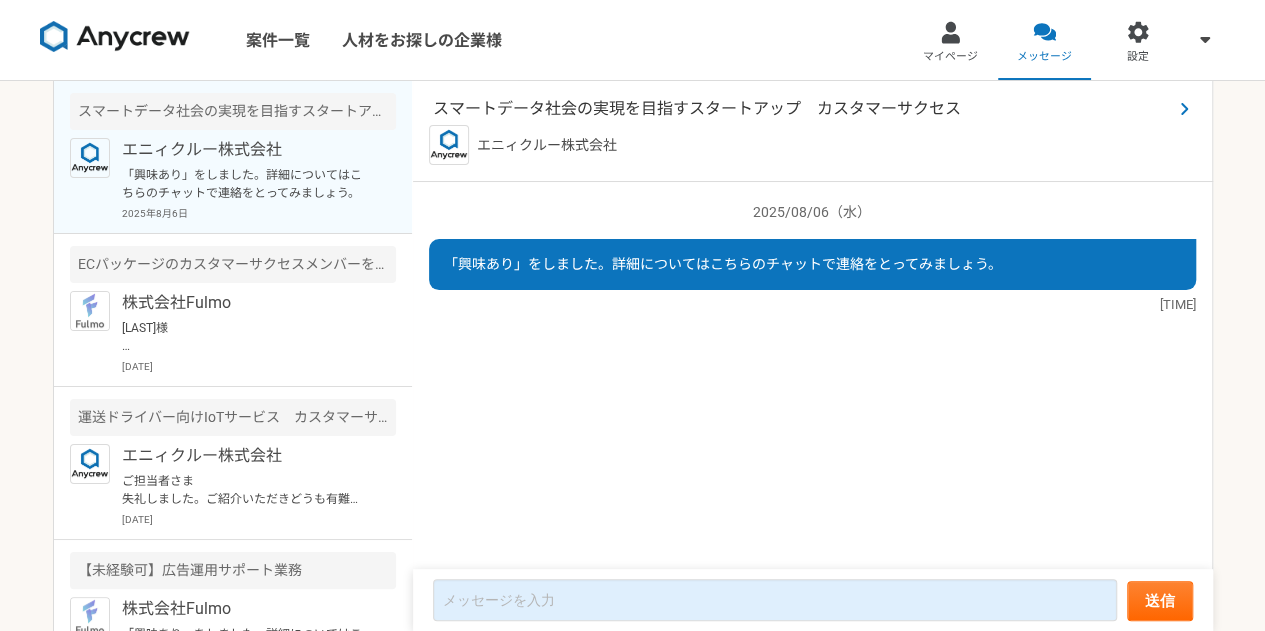 click on "スマートデータ社会の実現を目指すスタートアップ　カスタマーサクセス" at bounding box center [802, 109] 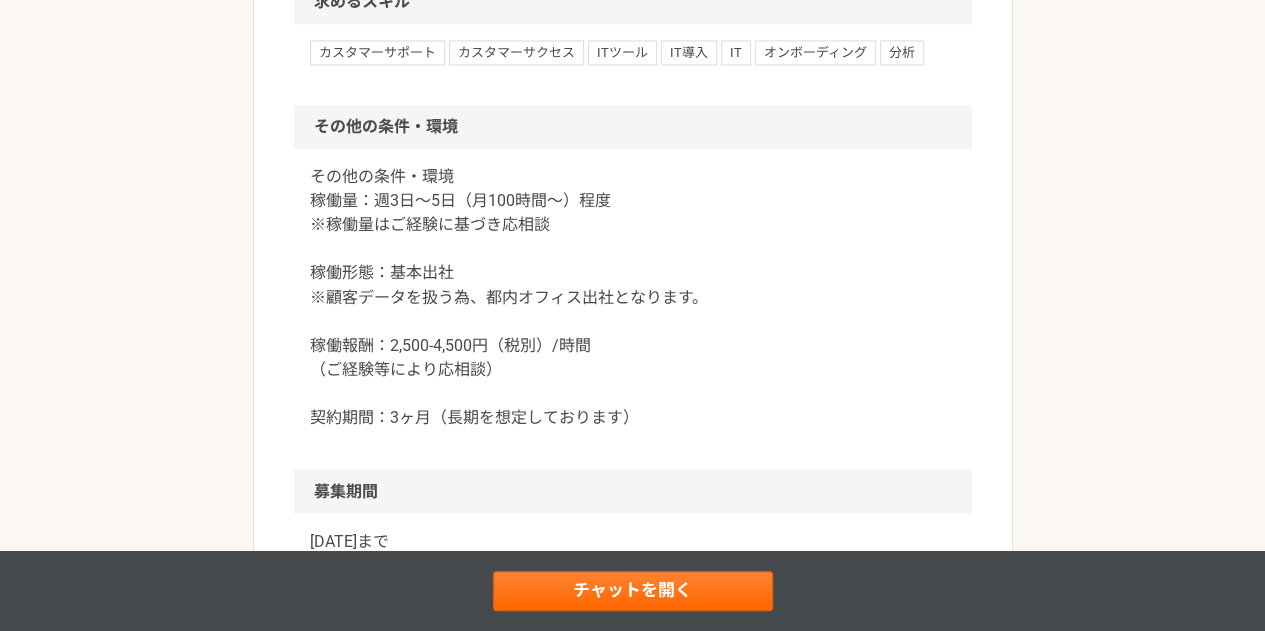 scroll, scrollTop: 1100, scrollLeft: 0, axis: vertical 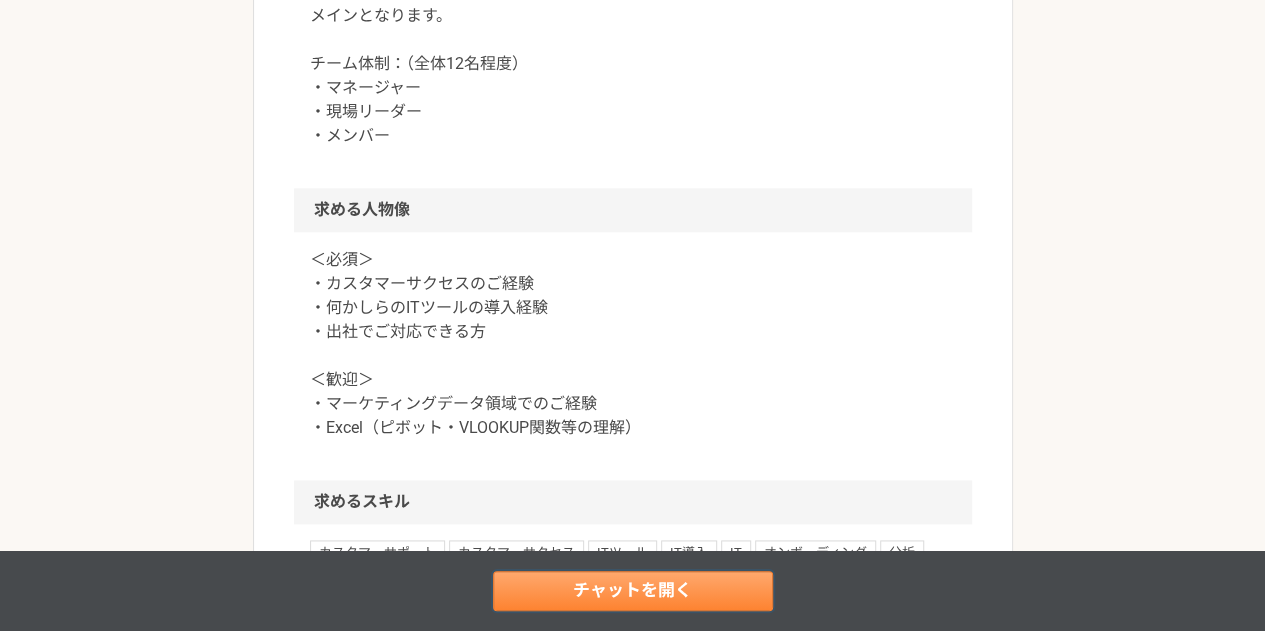 click on "チャットを開く" at bounding box center (633, 591) 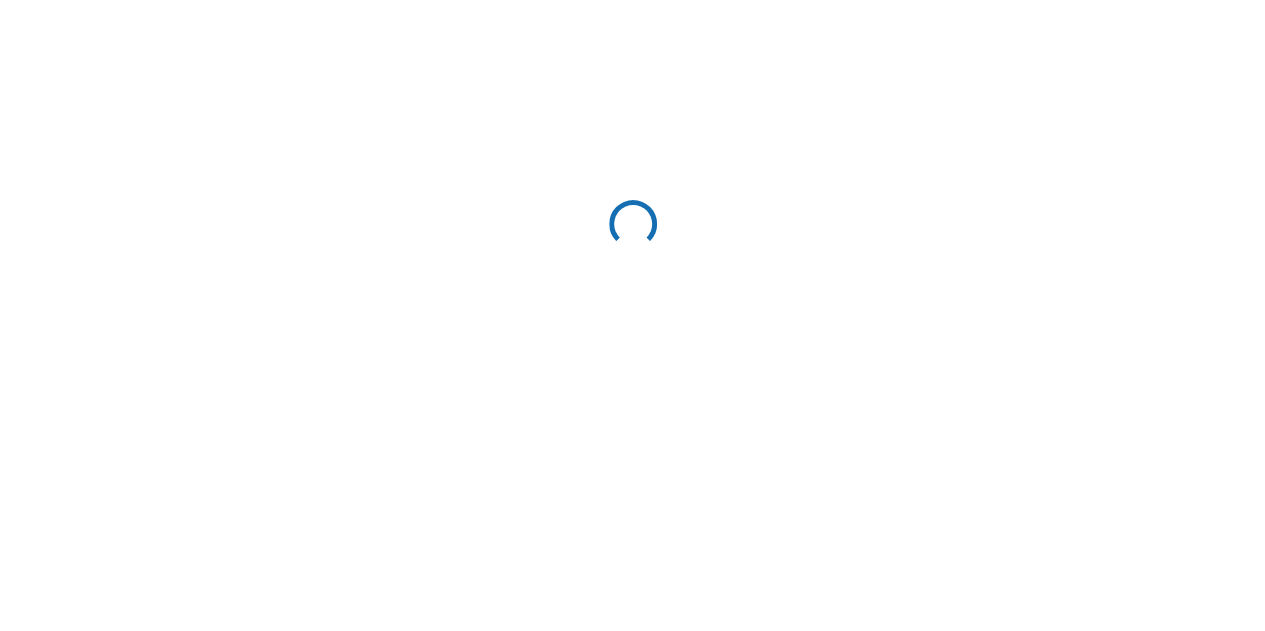 scroll, scrollTop: 0, scrollLeft: 0, axis: both 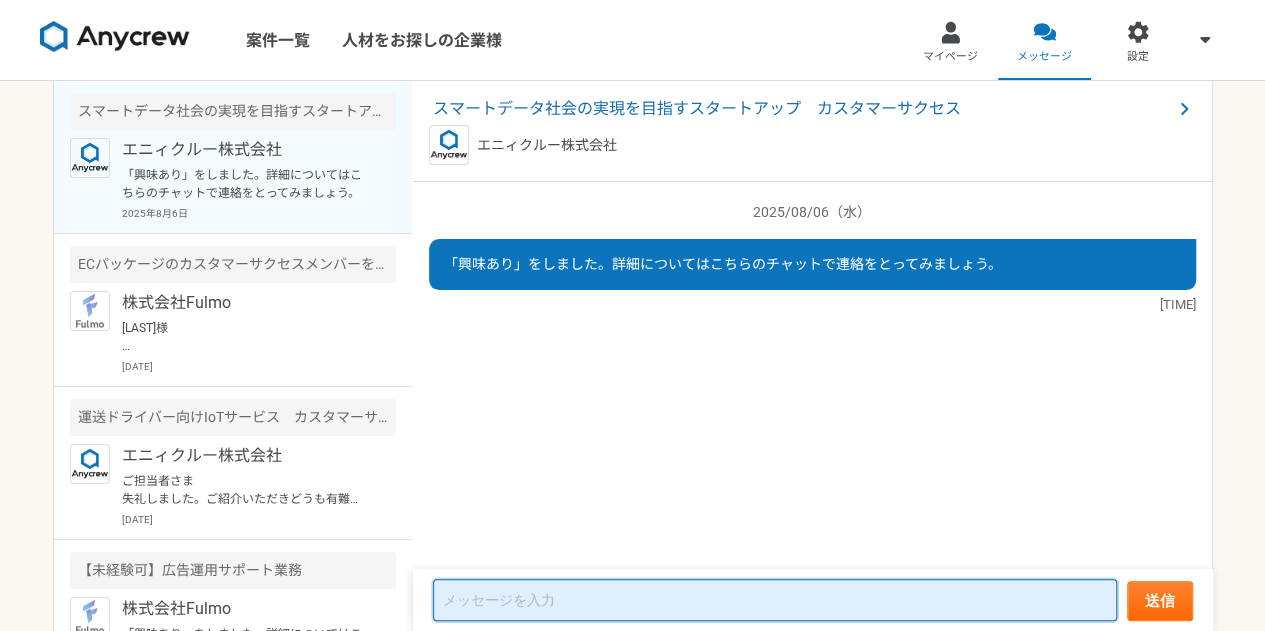 click at bounding box center (775, 600) 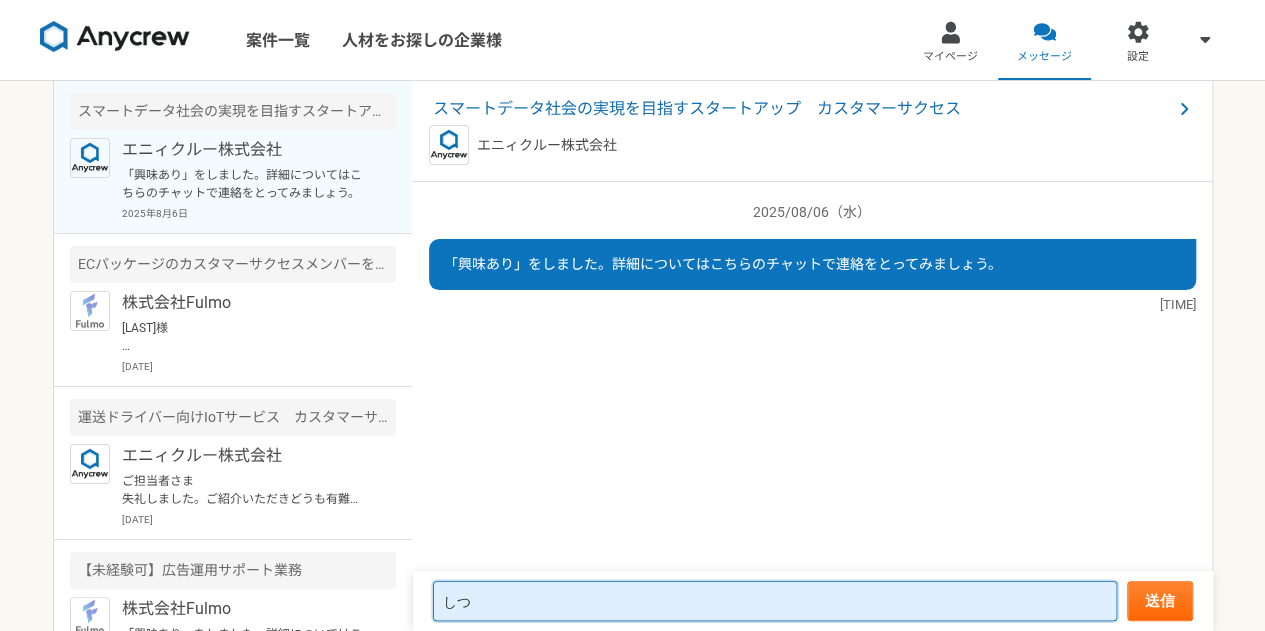 type on "し" 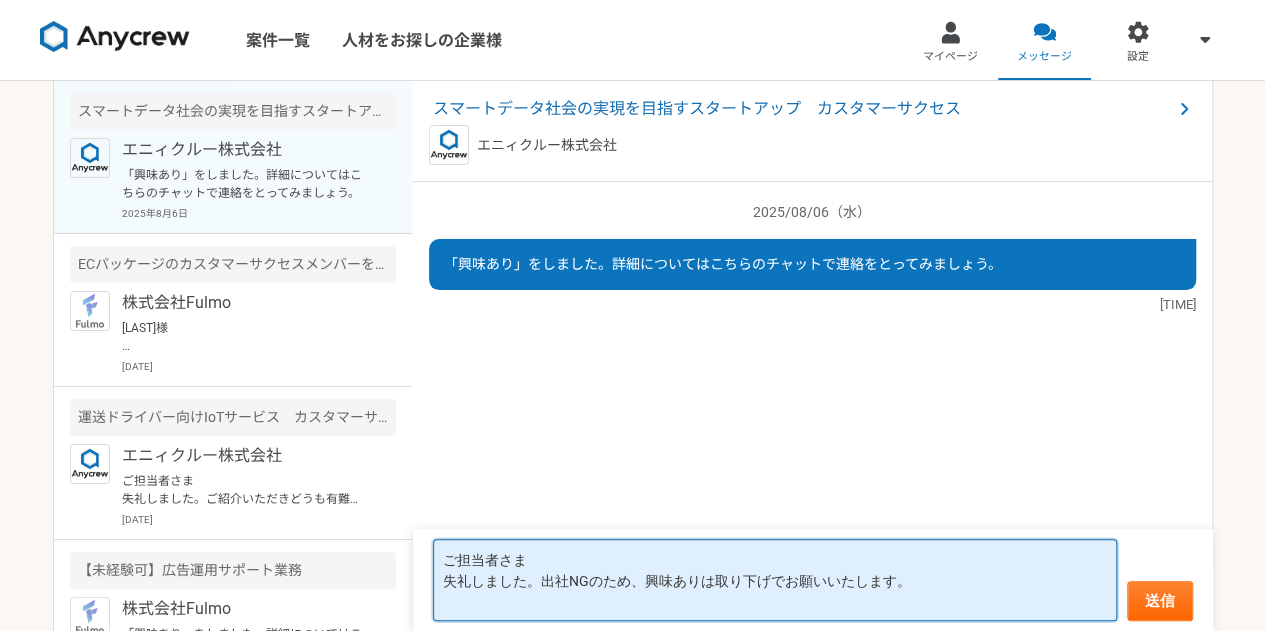 type on "ご担当者さま
失礼しました。出社NGのため、興味ありは取り下げでお願いいたします。" 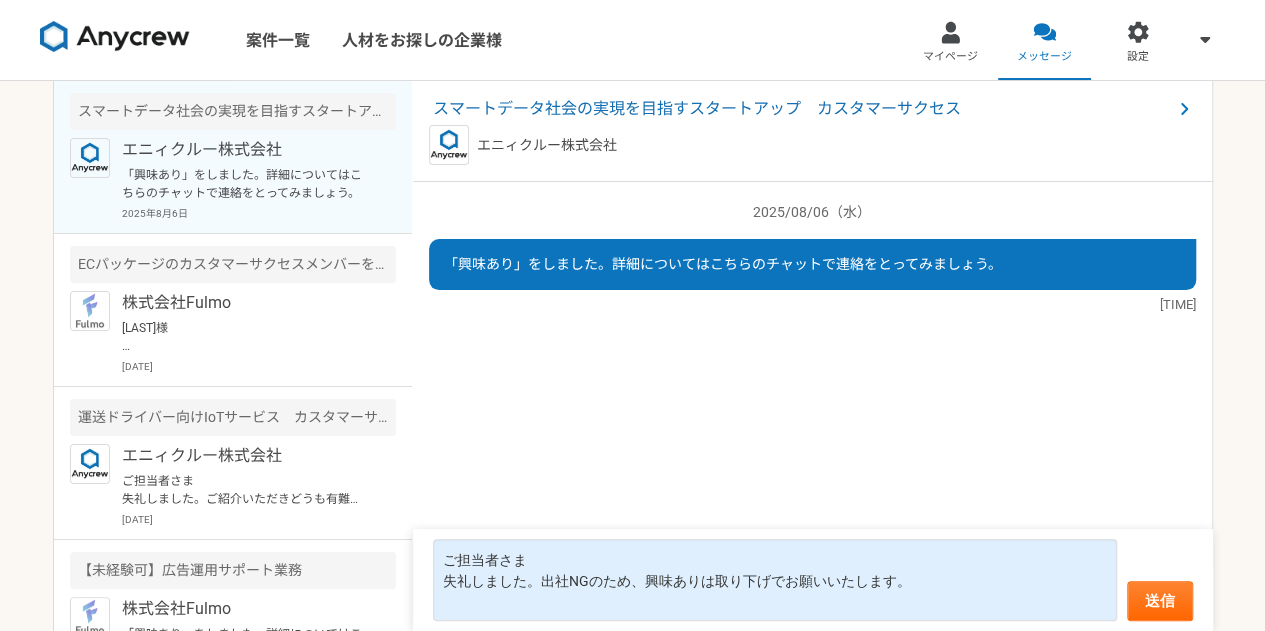 click on "ご担当者さま
失礼しました。出社NGのため、興味ありは取り下げでお願いいたします。
送信" at bounding box center [813, 580] 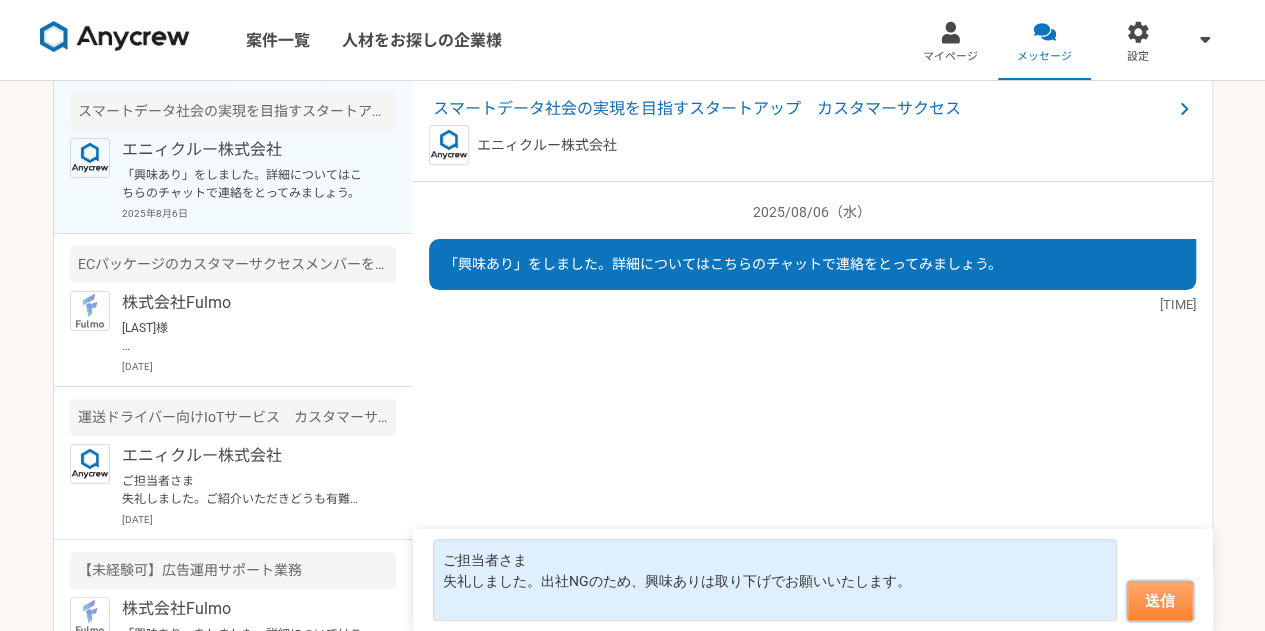click on "送信" at bounding box center (1160, 601) 